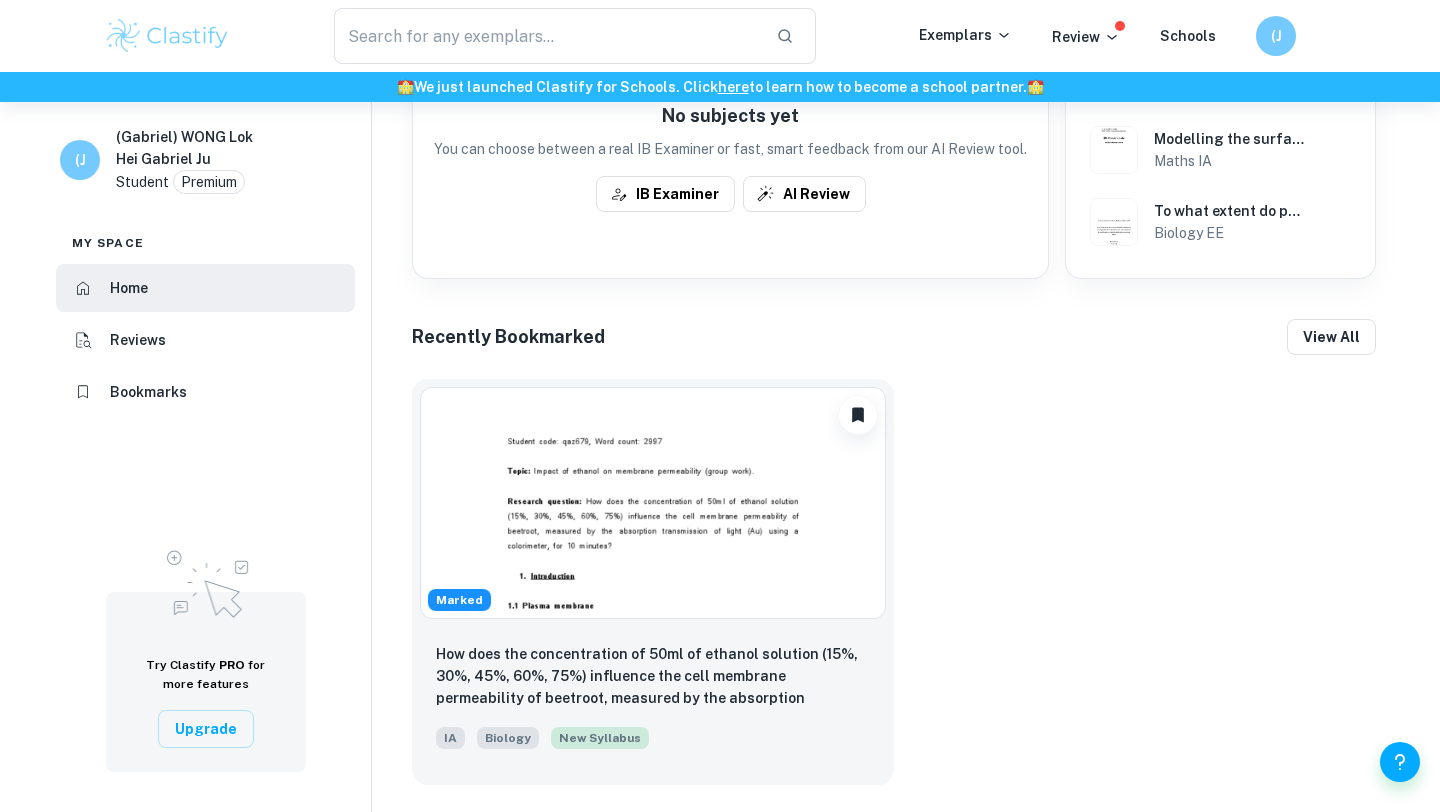 scroll, scrollTop: 623, scrollLeft: 0, axis: vertical 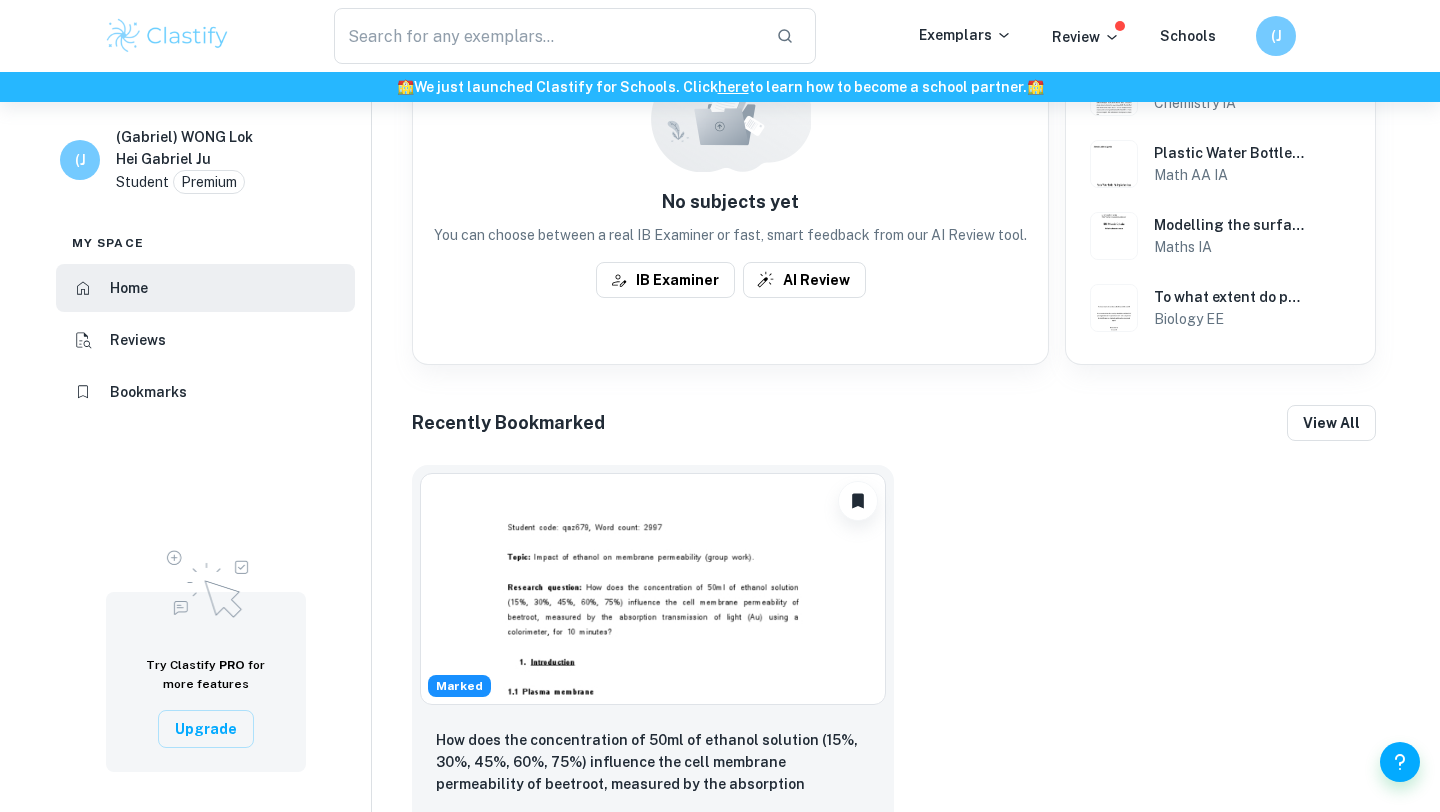 click on "Premium" at bounding box center (209, 182) 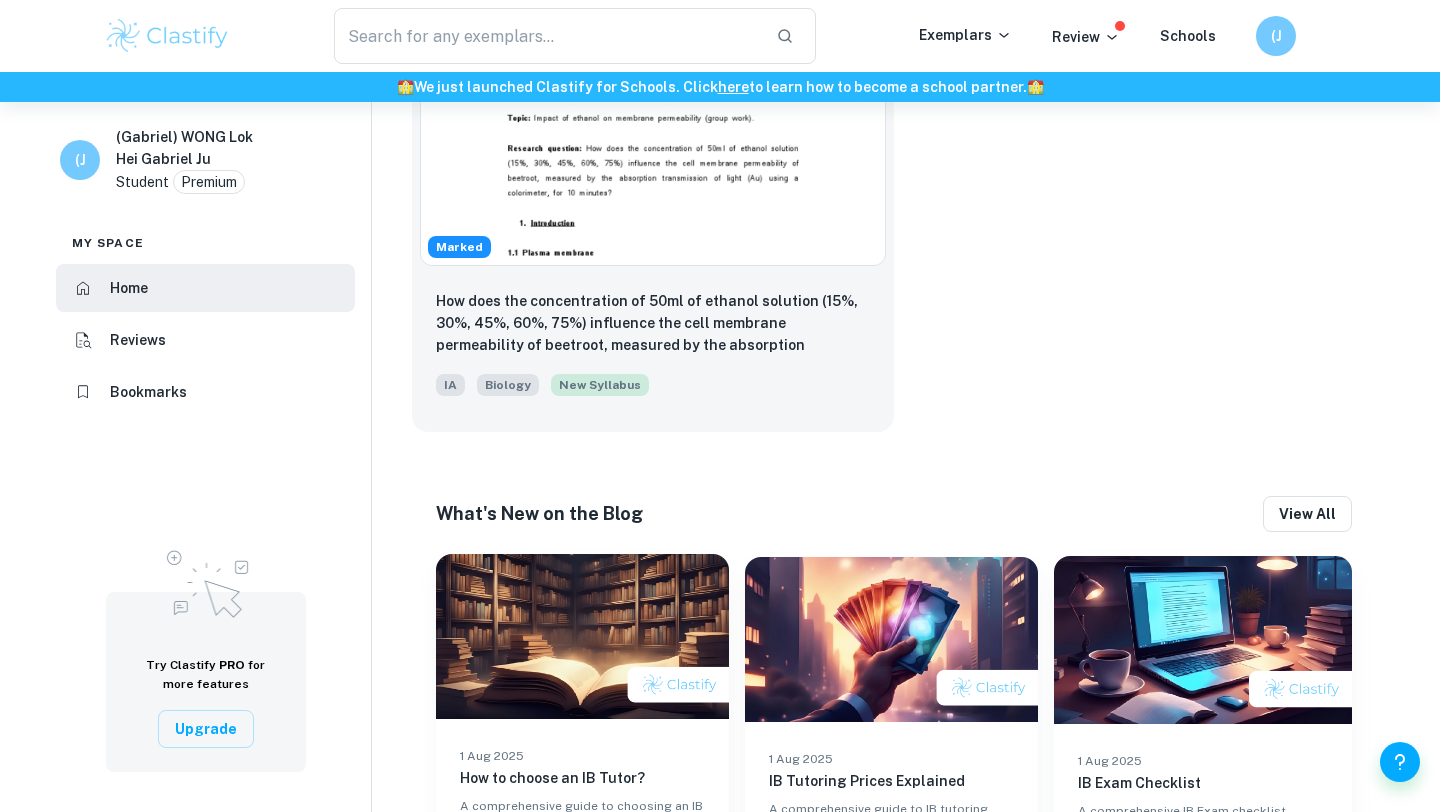 scroll, scrollTop: 1179, scrollLeft: 0, axis: vertical 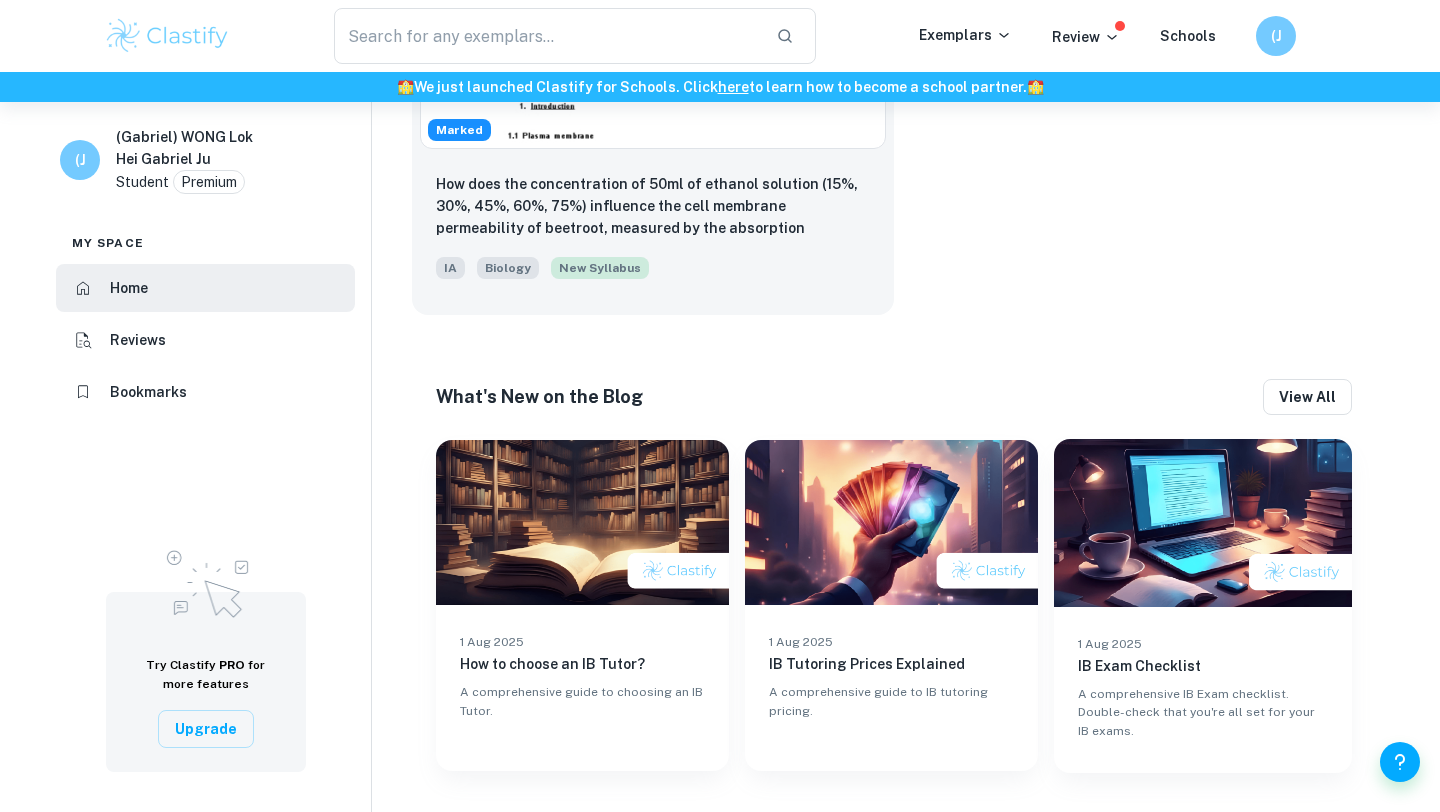 click on "Reviews" at bounding box center [205, 340] 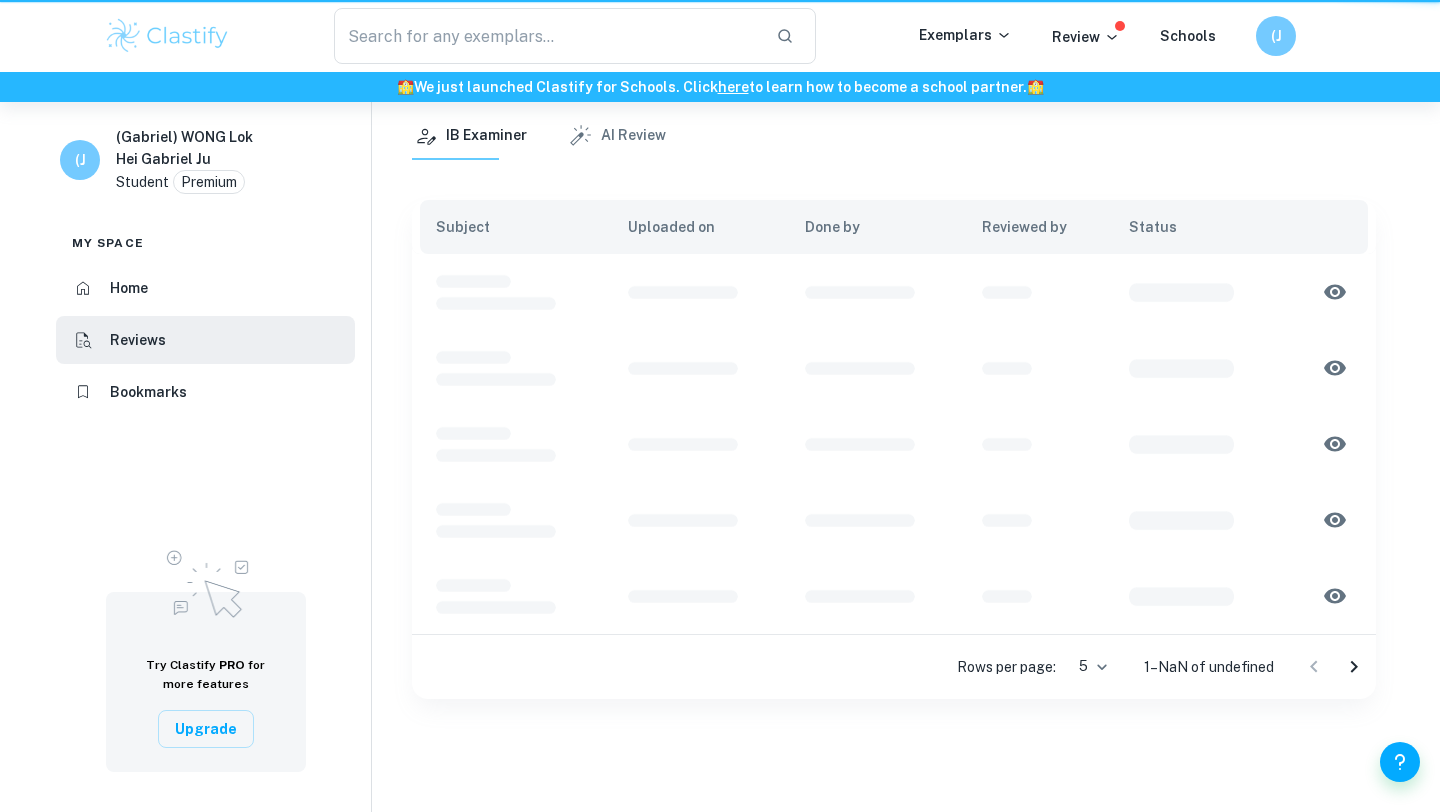 scroll, scrollTop: 0, scrollLeft: 0, axis: both 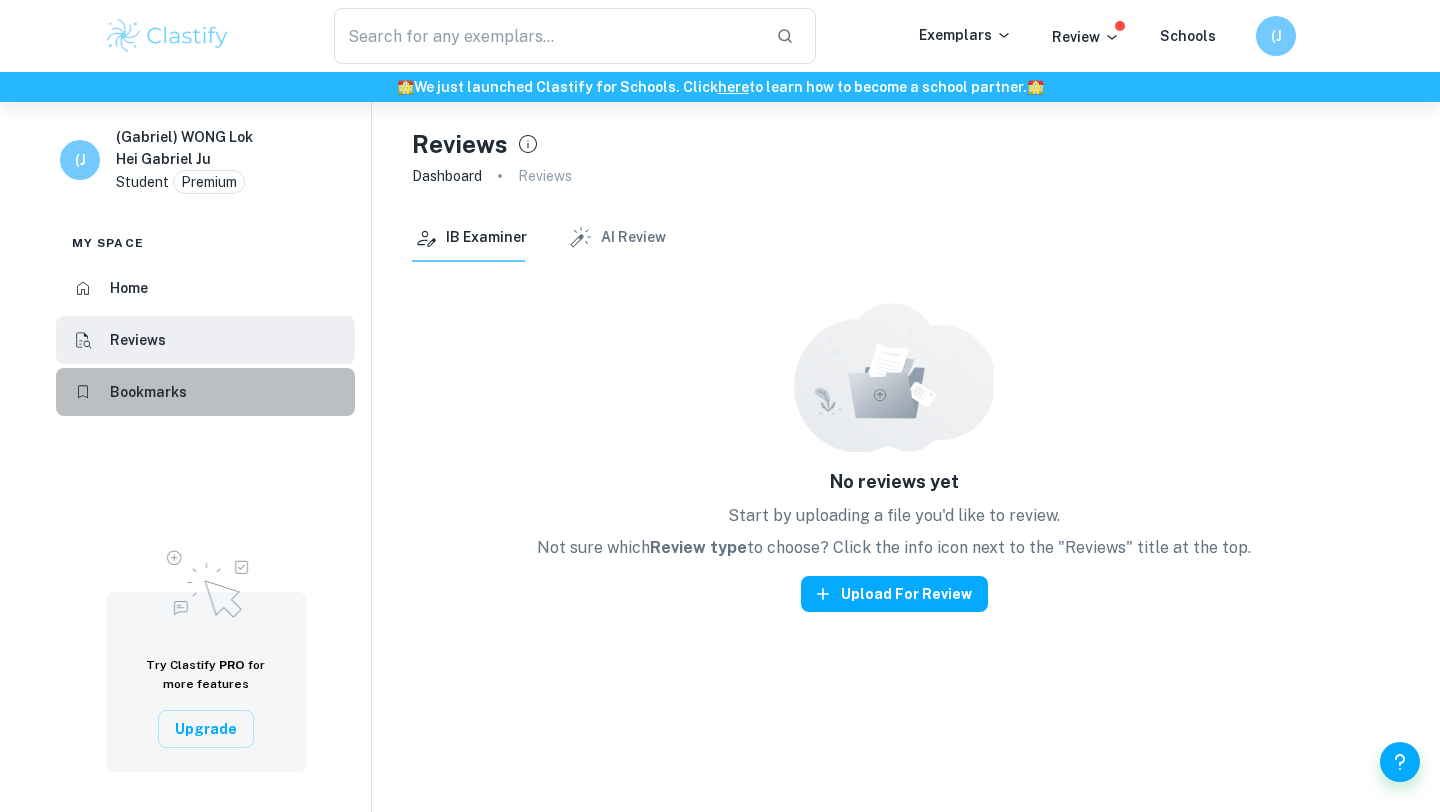 click on "Bookmarks" at bounding box center [205, 392] 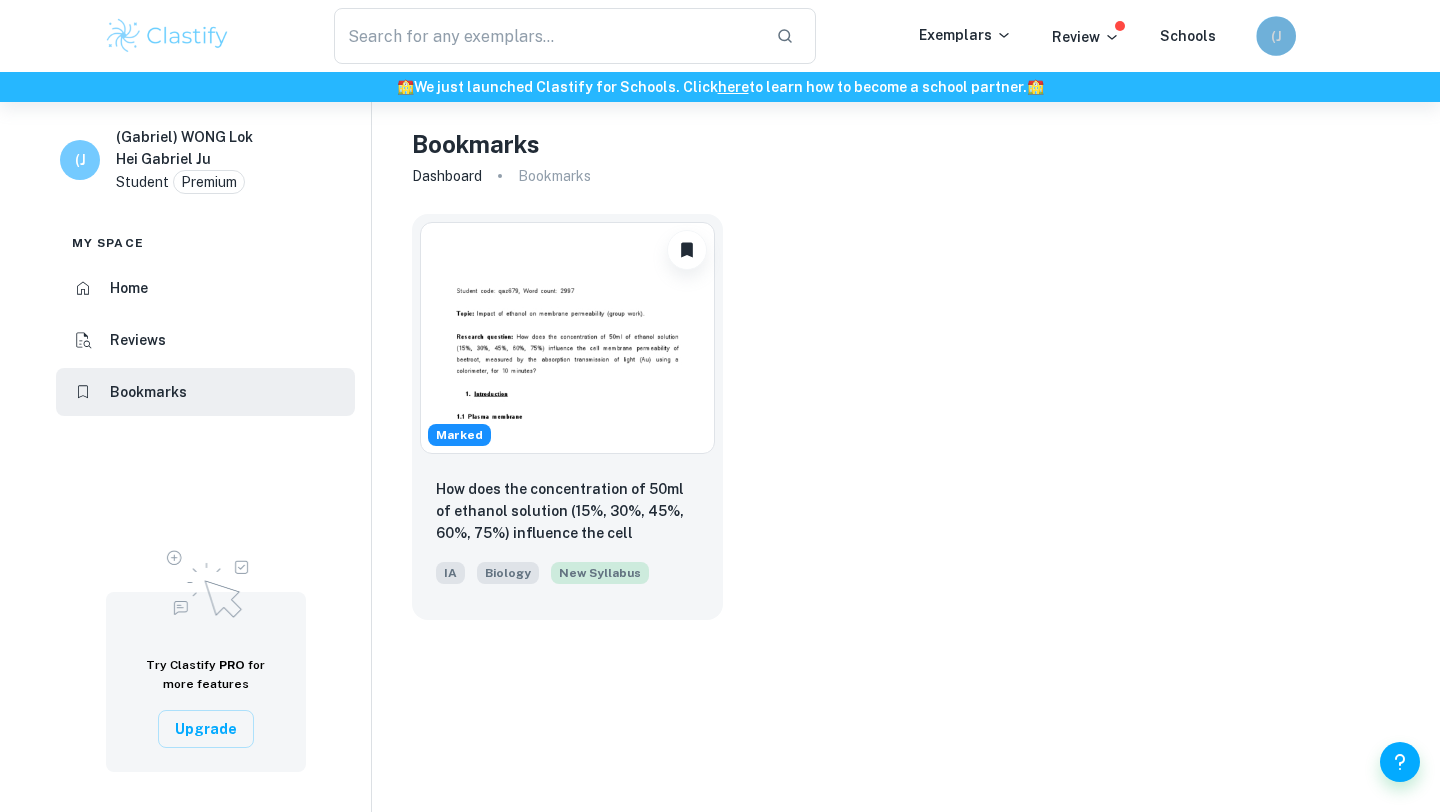 click on "(J" at bounding box center [1276, 36] 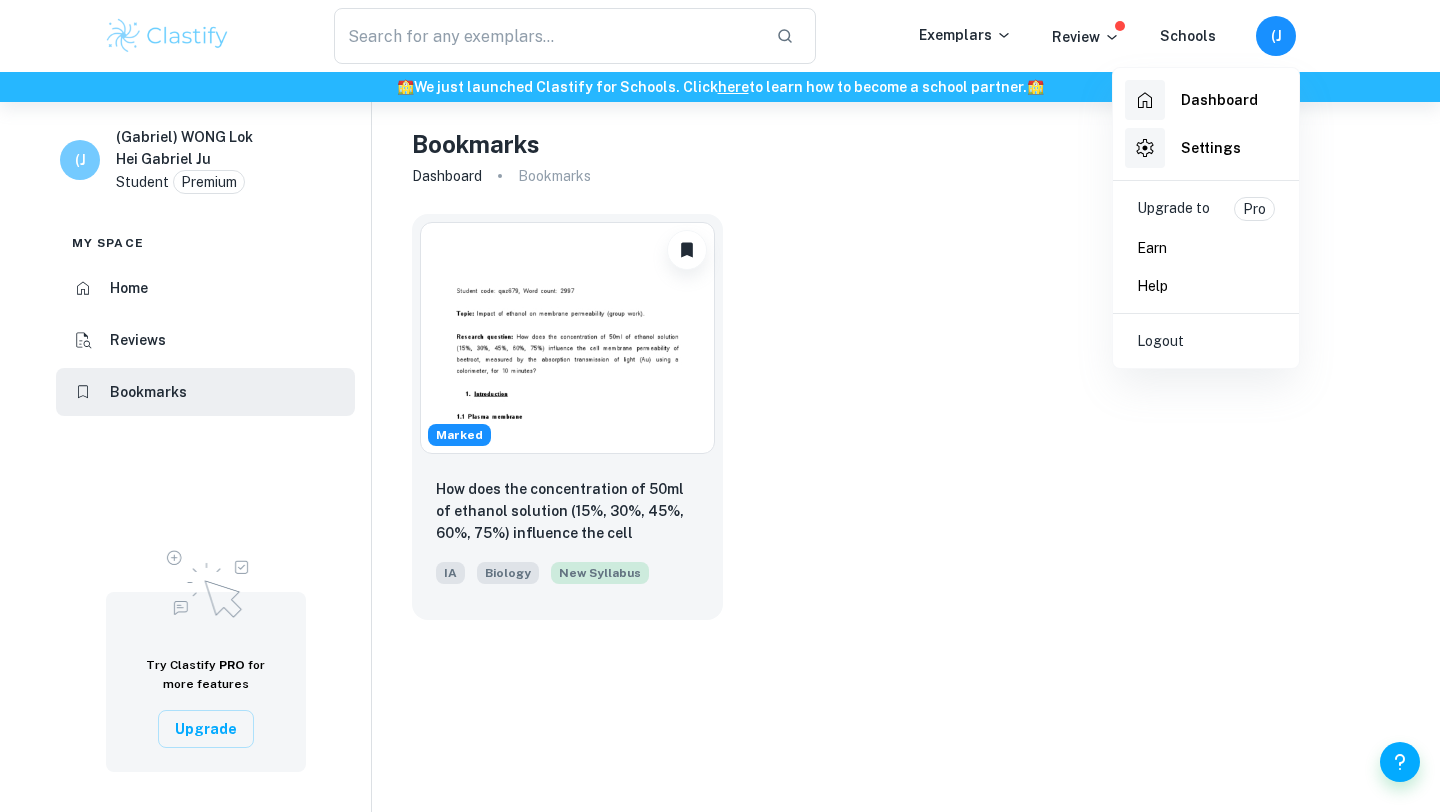 click on "Upgrade to" at bounding box center (1173, 209) 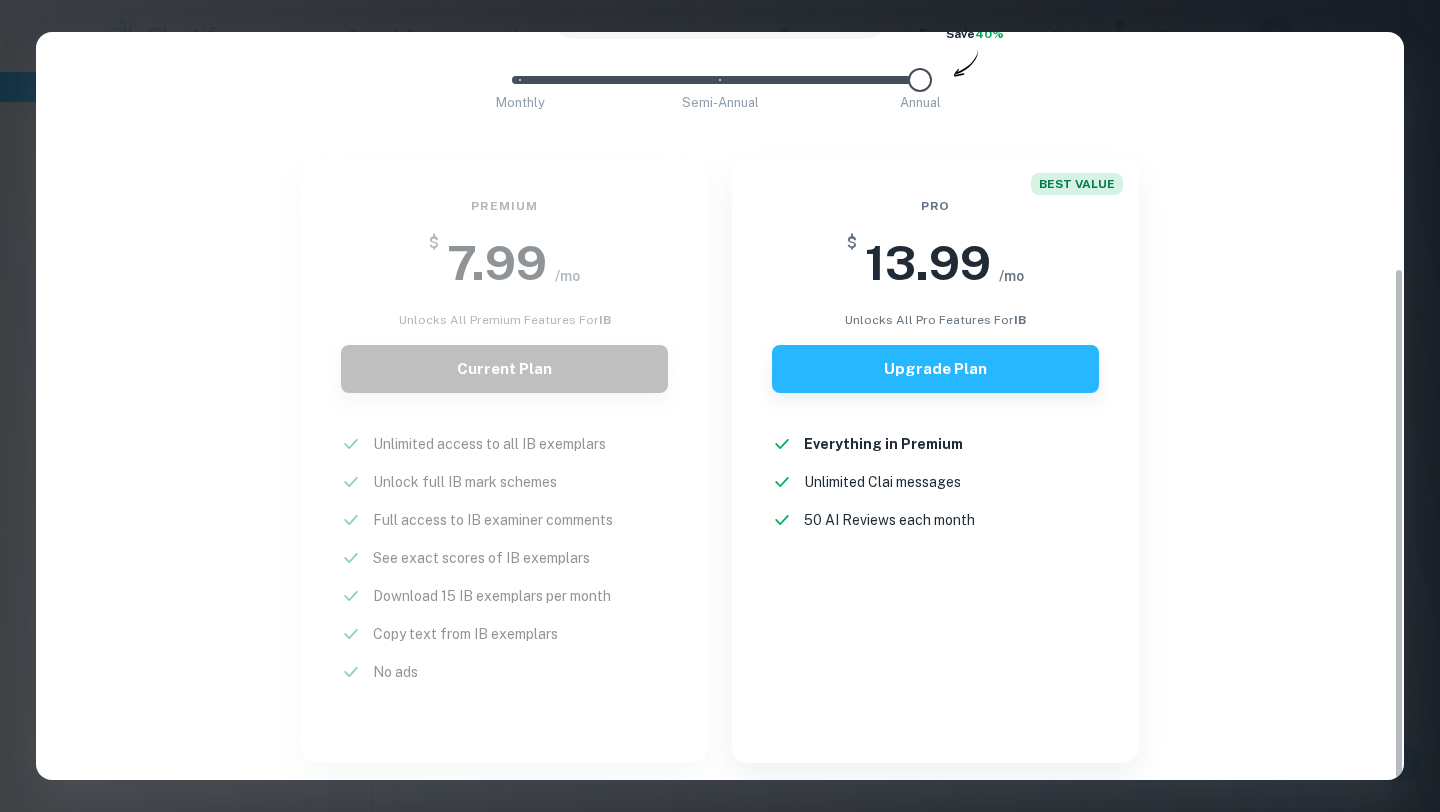 scroll, scrollTop: 343, scrollLeft: 0, axis: vertical 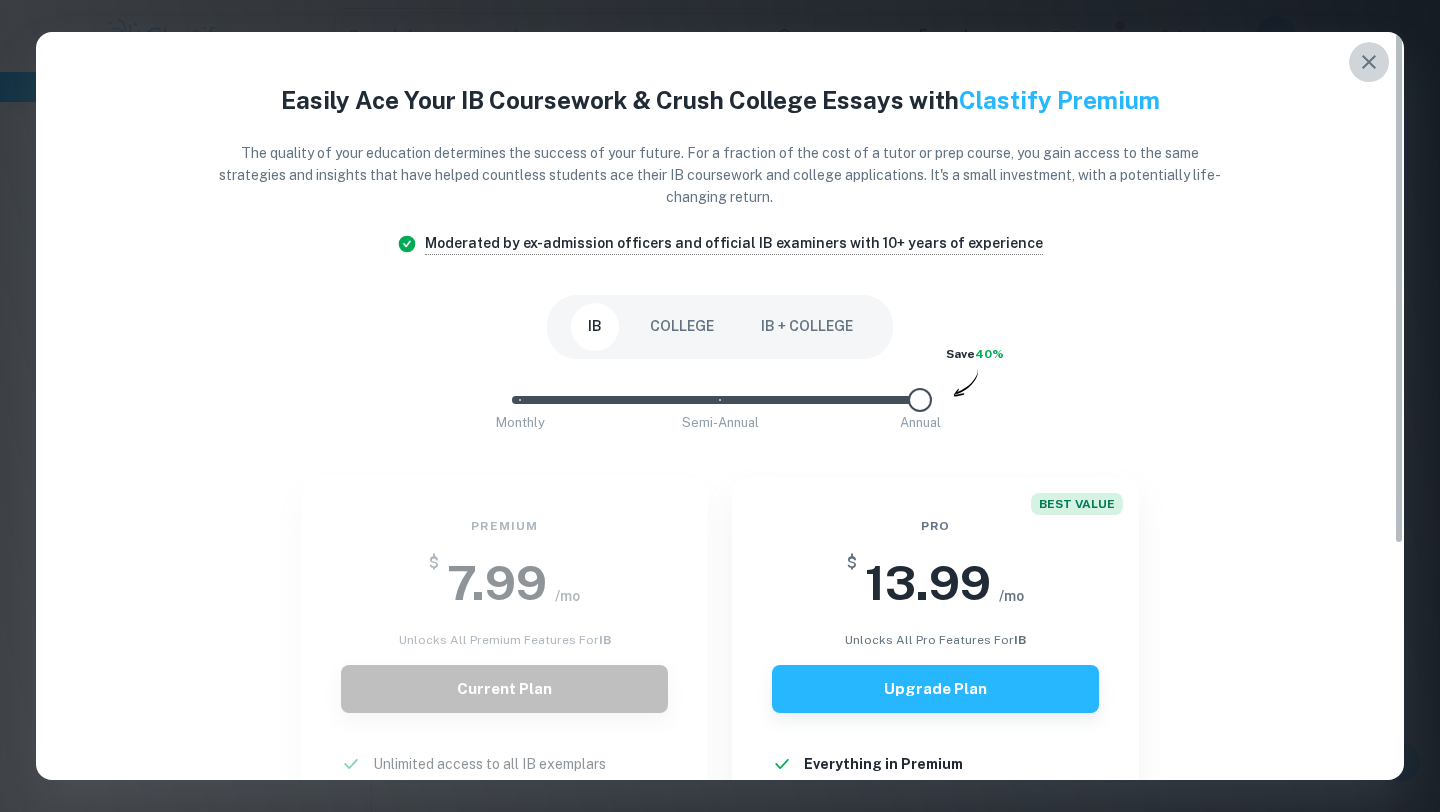 click 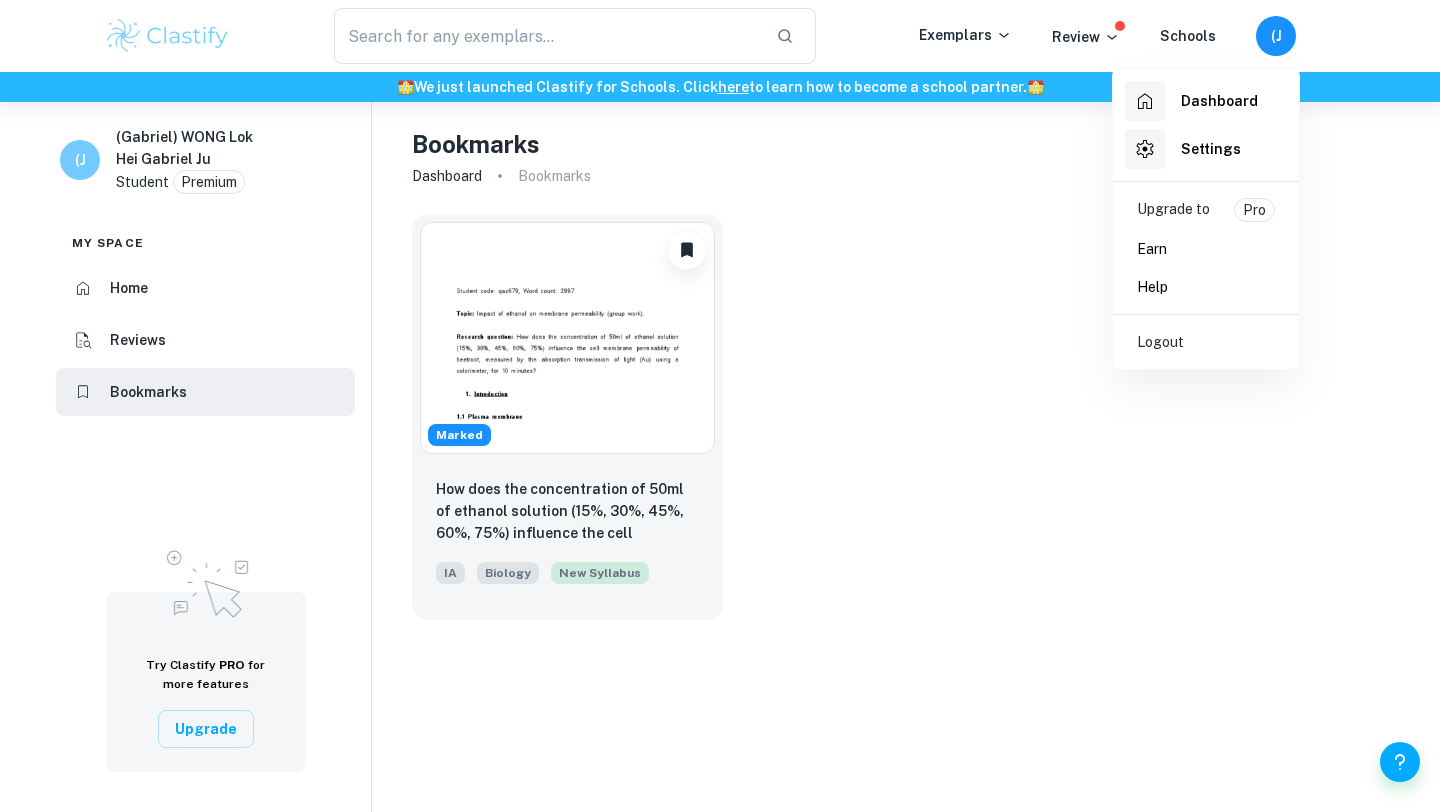 click at bounding box center (720, 406) 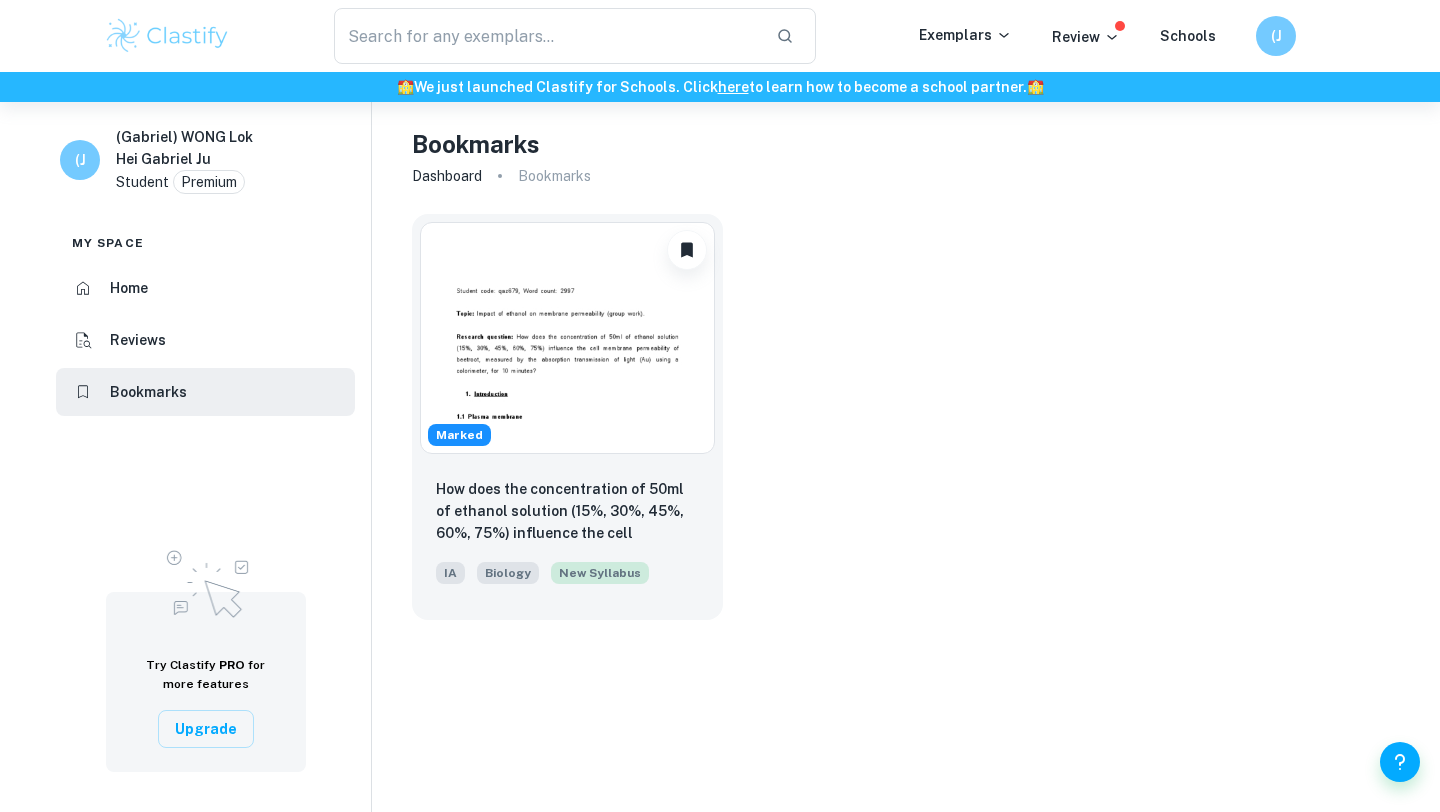 click on "Home" at bounding box center (205, 288) 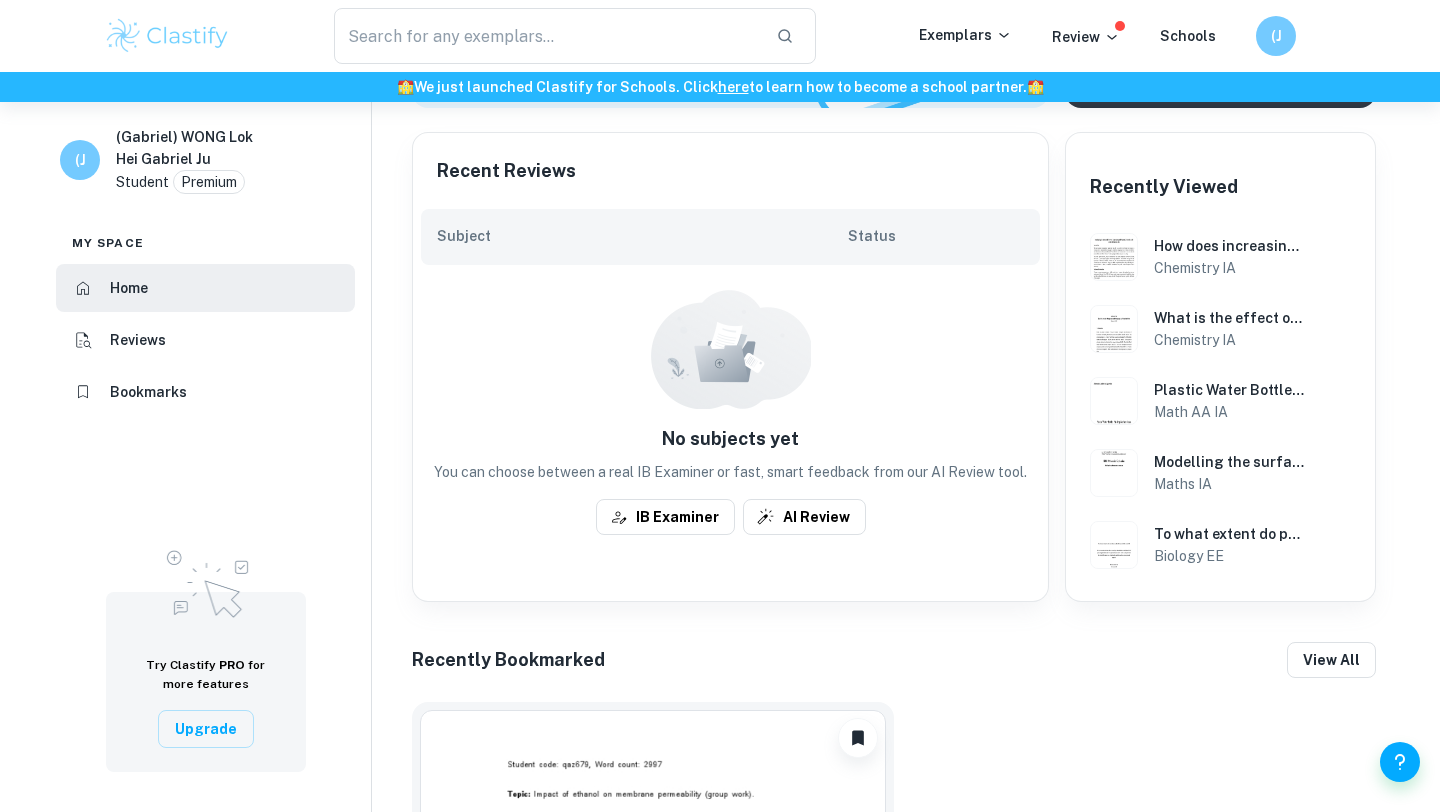 scroll, scrollTop: 501, scrollLeft: 0, axis: vertical 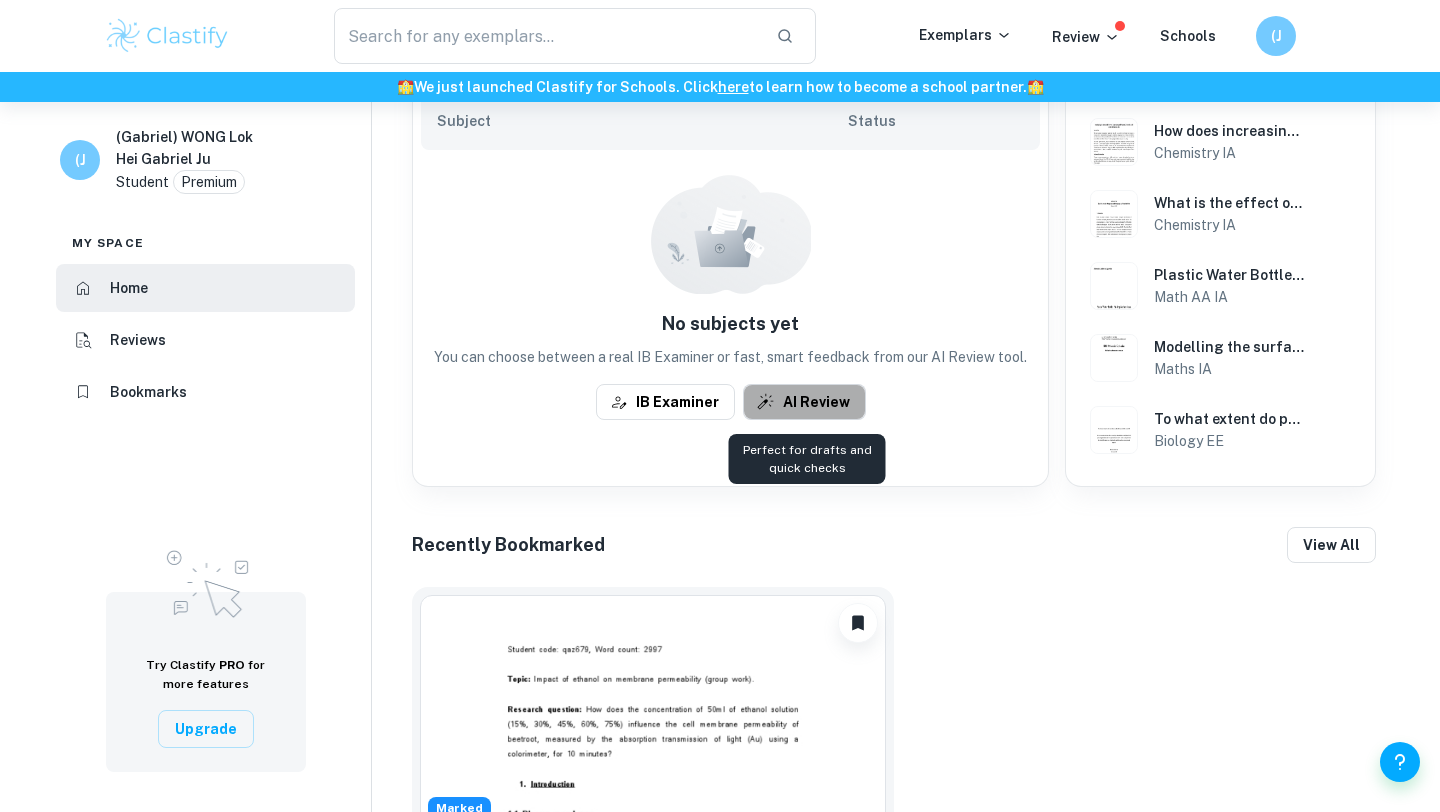 click on "AI Review" at bounding box center (804, 402) 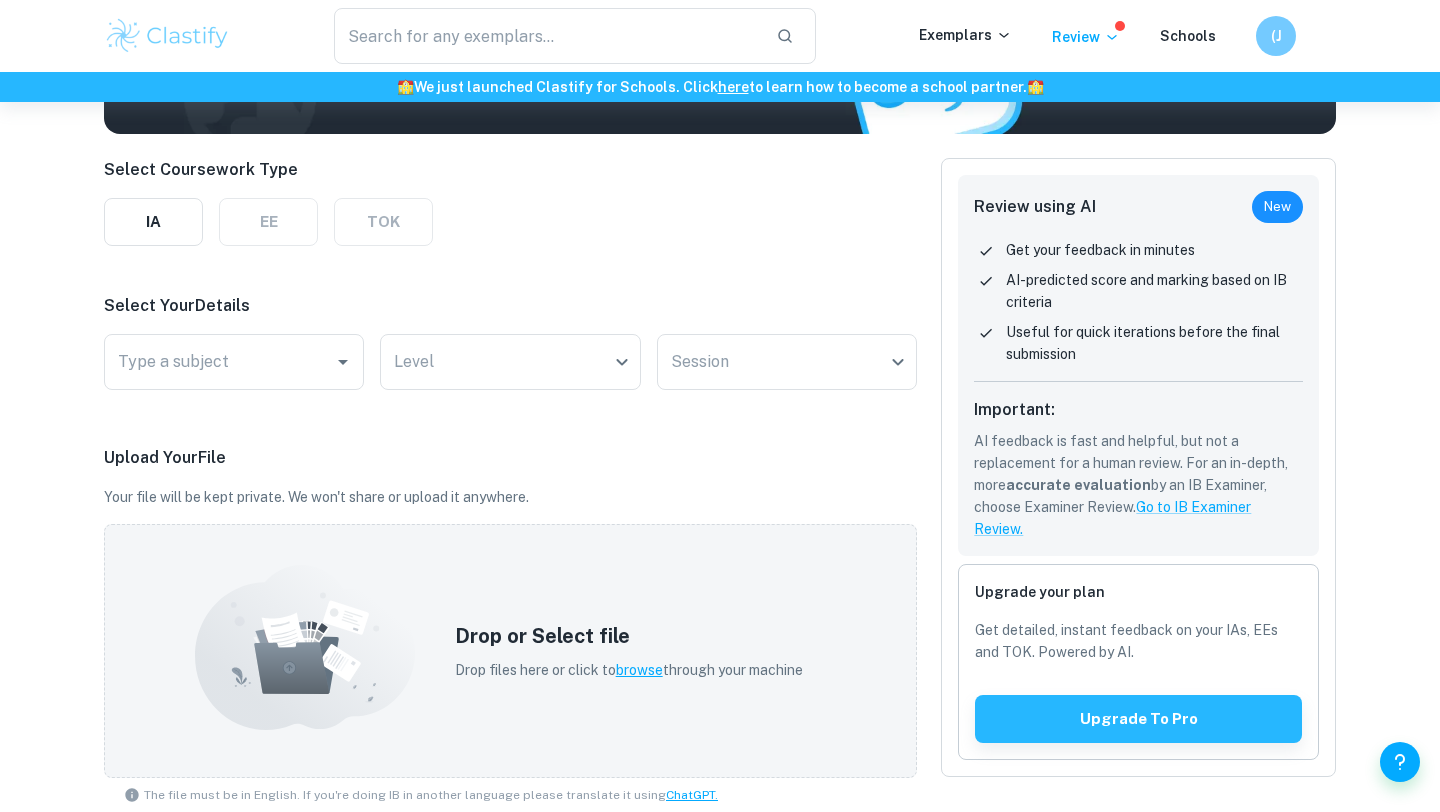 scroll, scrollTop: 340, scrollLeft: 0, axis: vertical 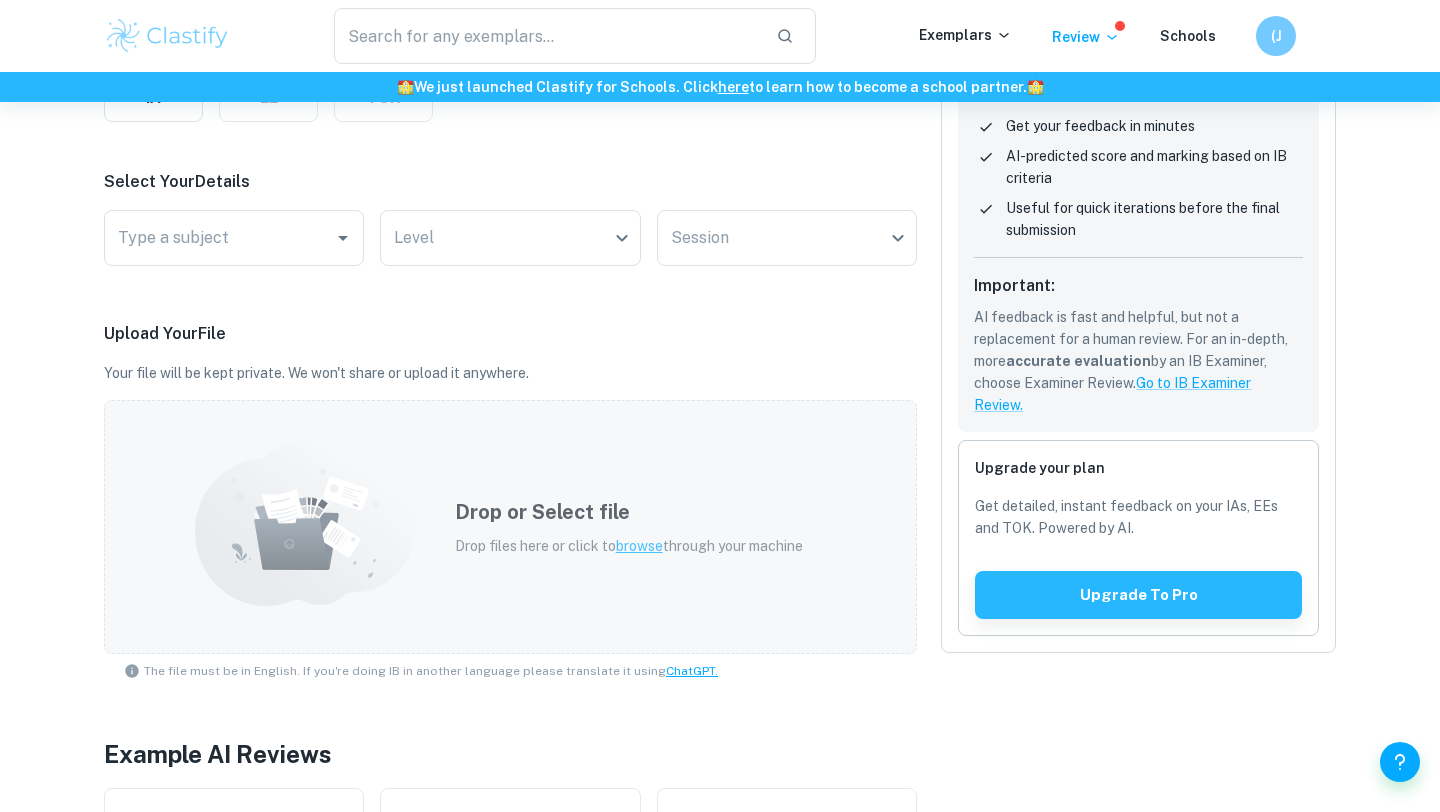 click on "browse" at bounding box center (639, 546) 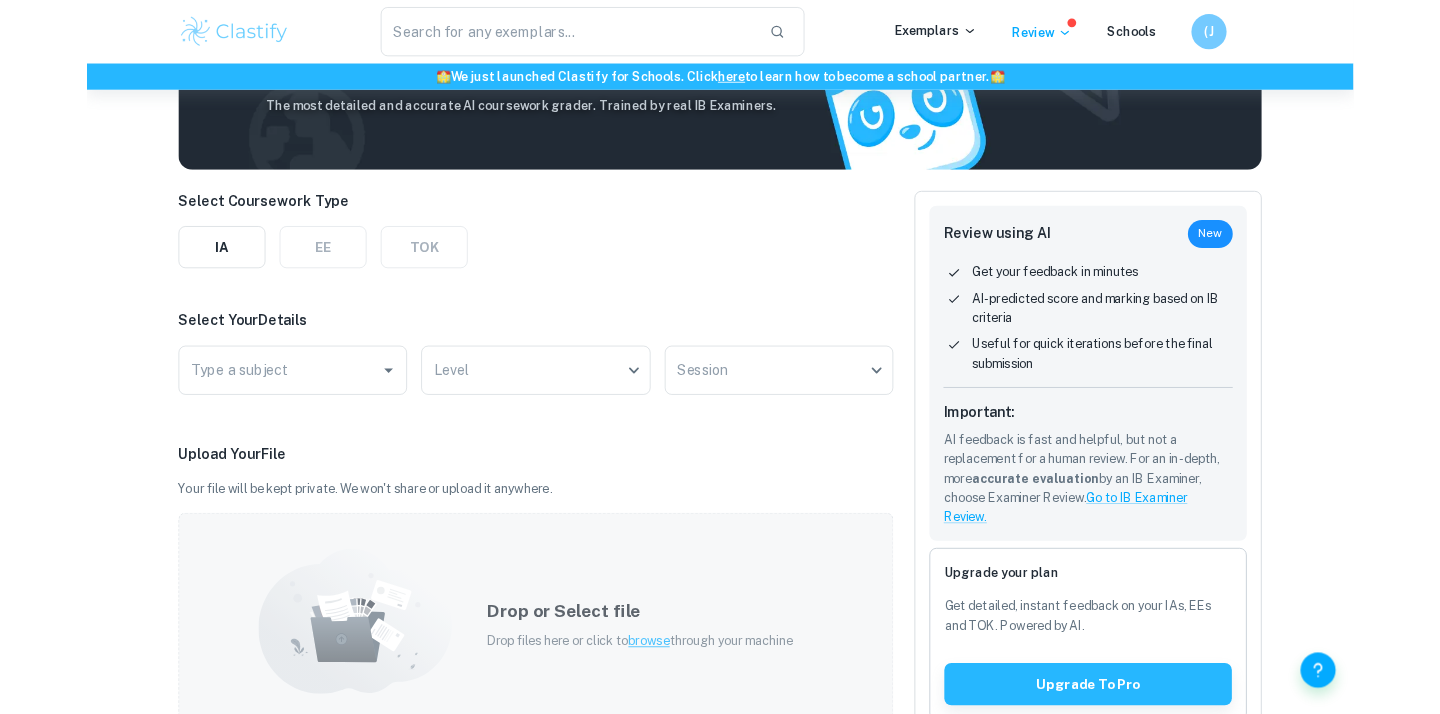 scroll, scrollTop: 0, scrollLeft: 0, axis: both 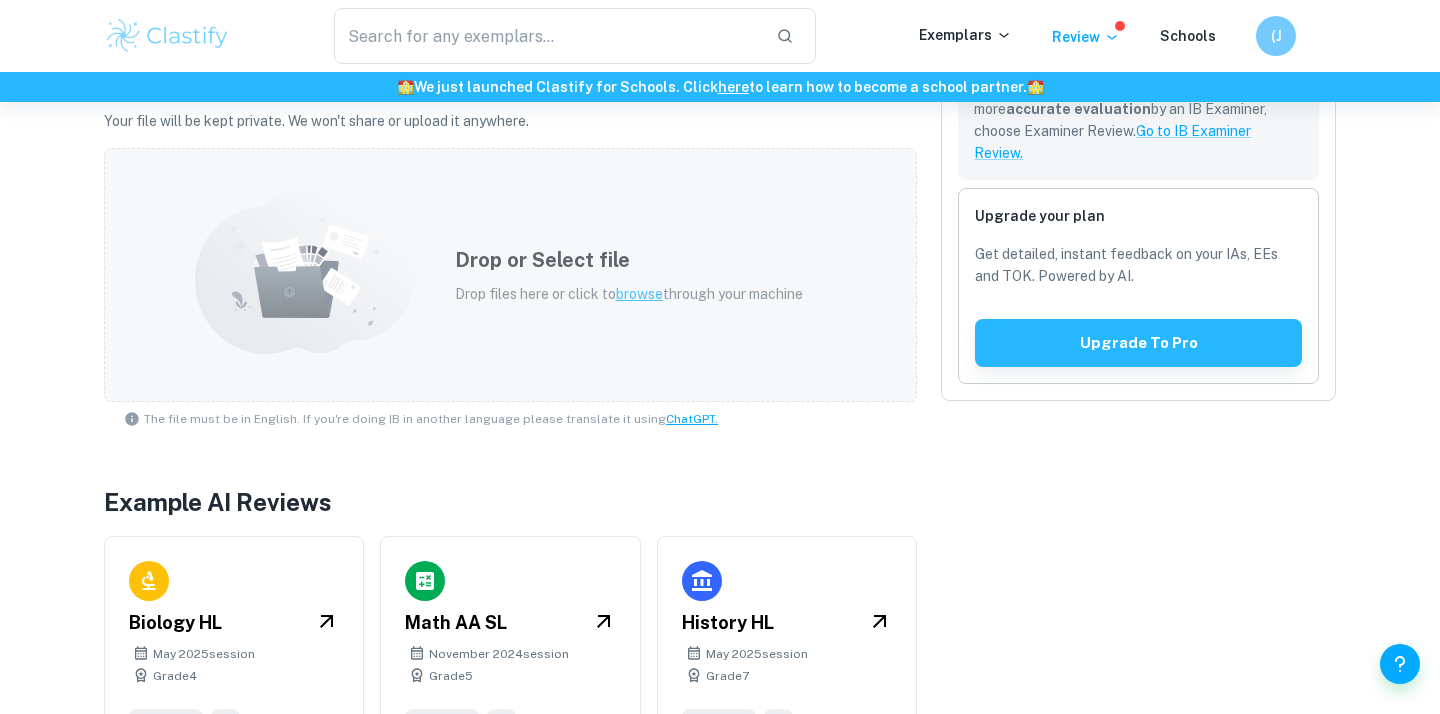 click on "browse" at bounding box center [639, 294] 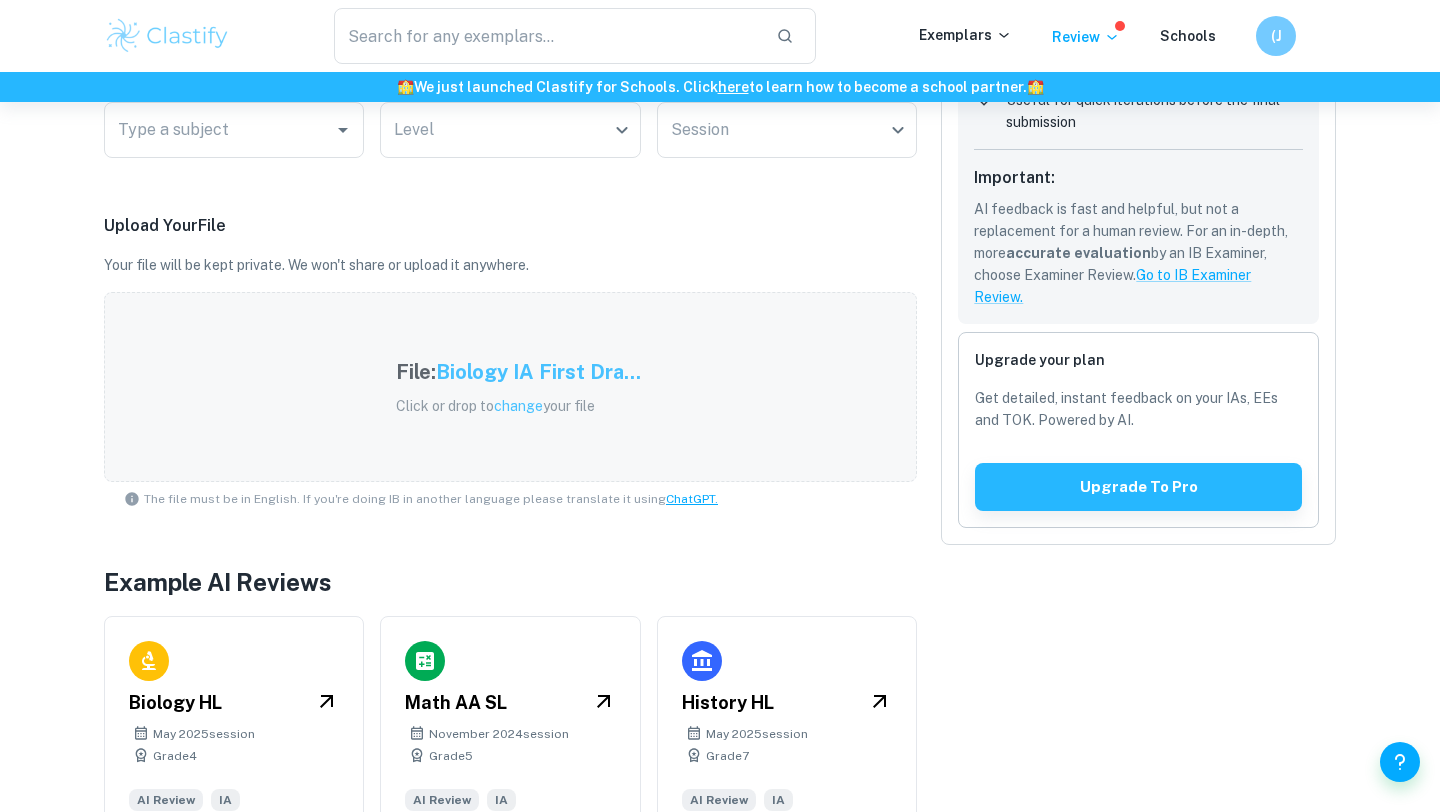 scroll, scrollTop: 433, scrollLeft: 0, axis: vertical 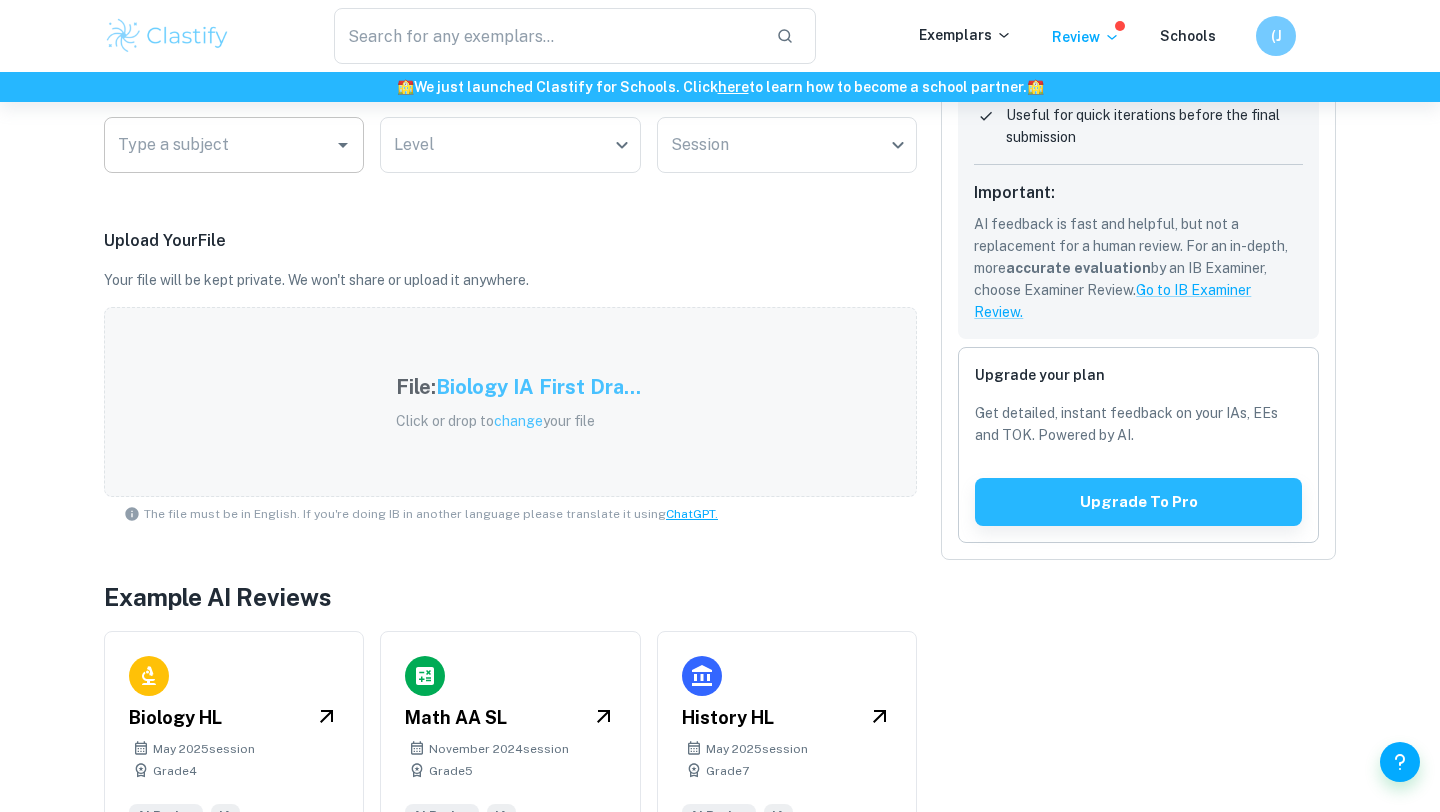 drag, startPoint x: 633, startPoint y: 300, endPoint x: 281, endPoint y: 129, distance: 391.33746 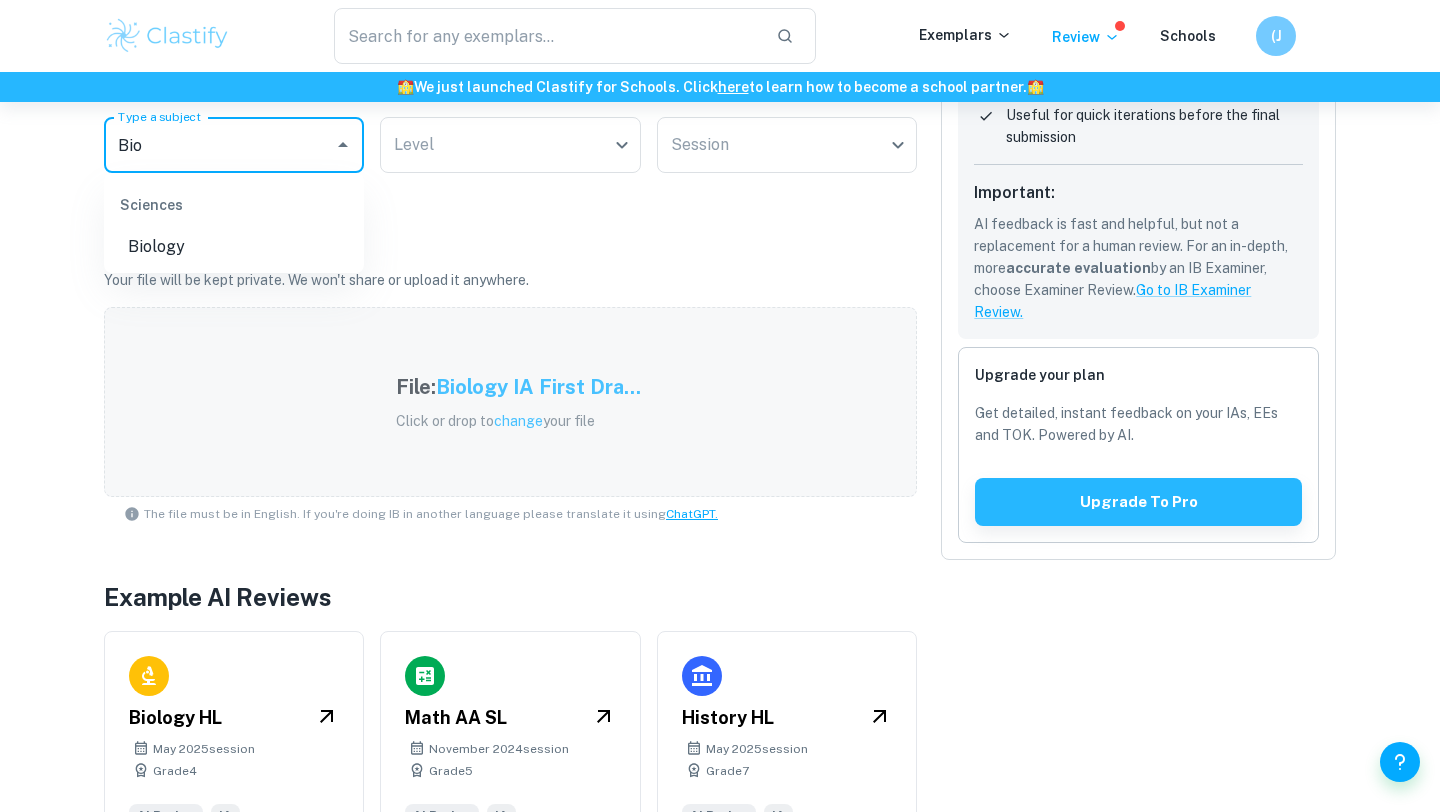 click on "Biology" at bounding box center [234, 247] 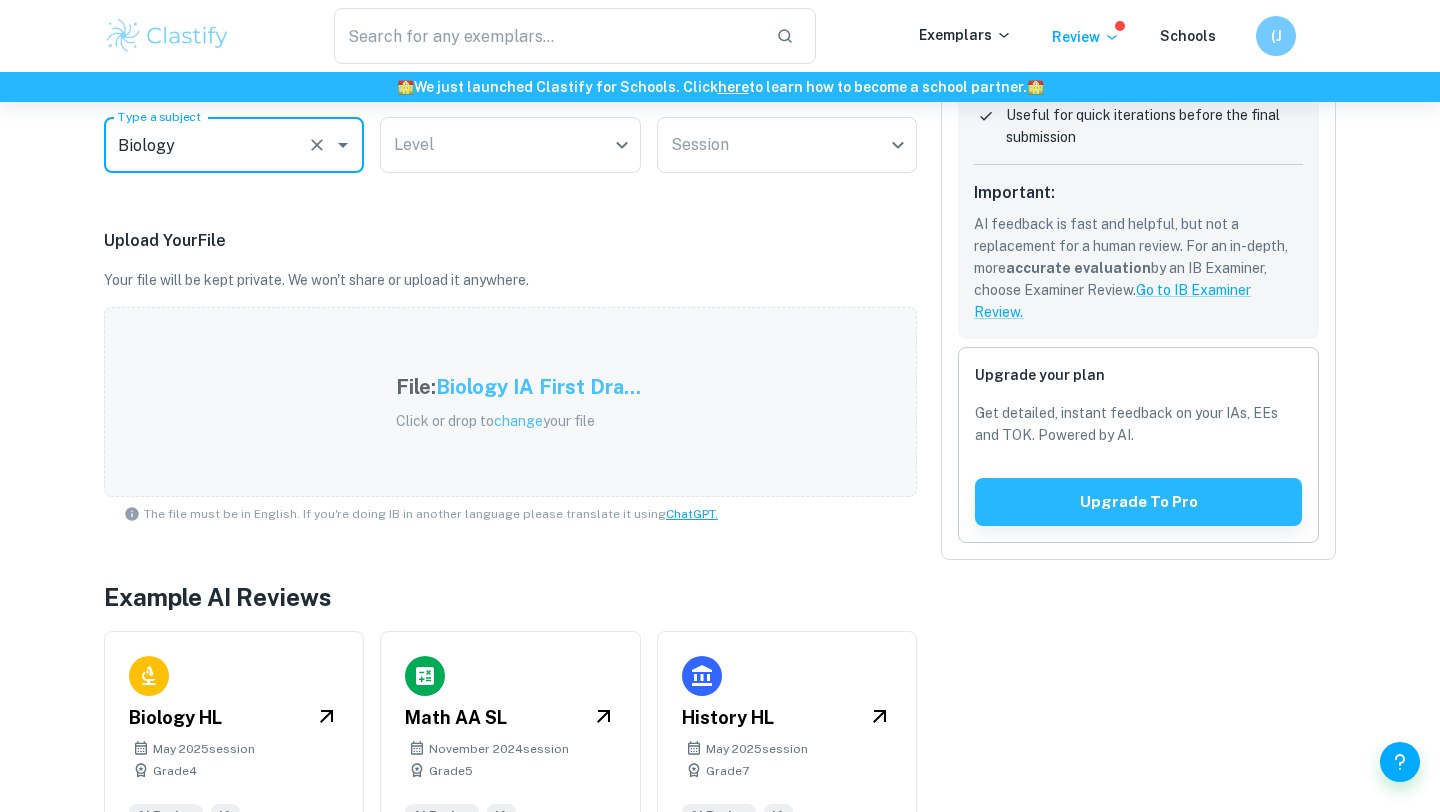 type on "Biology" 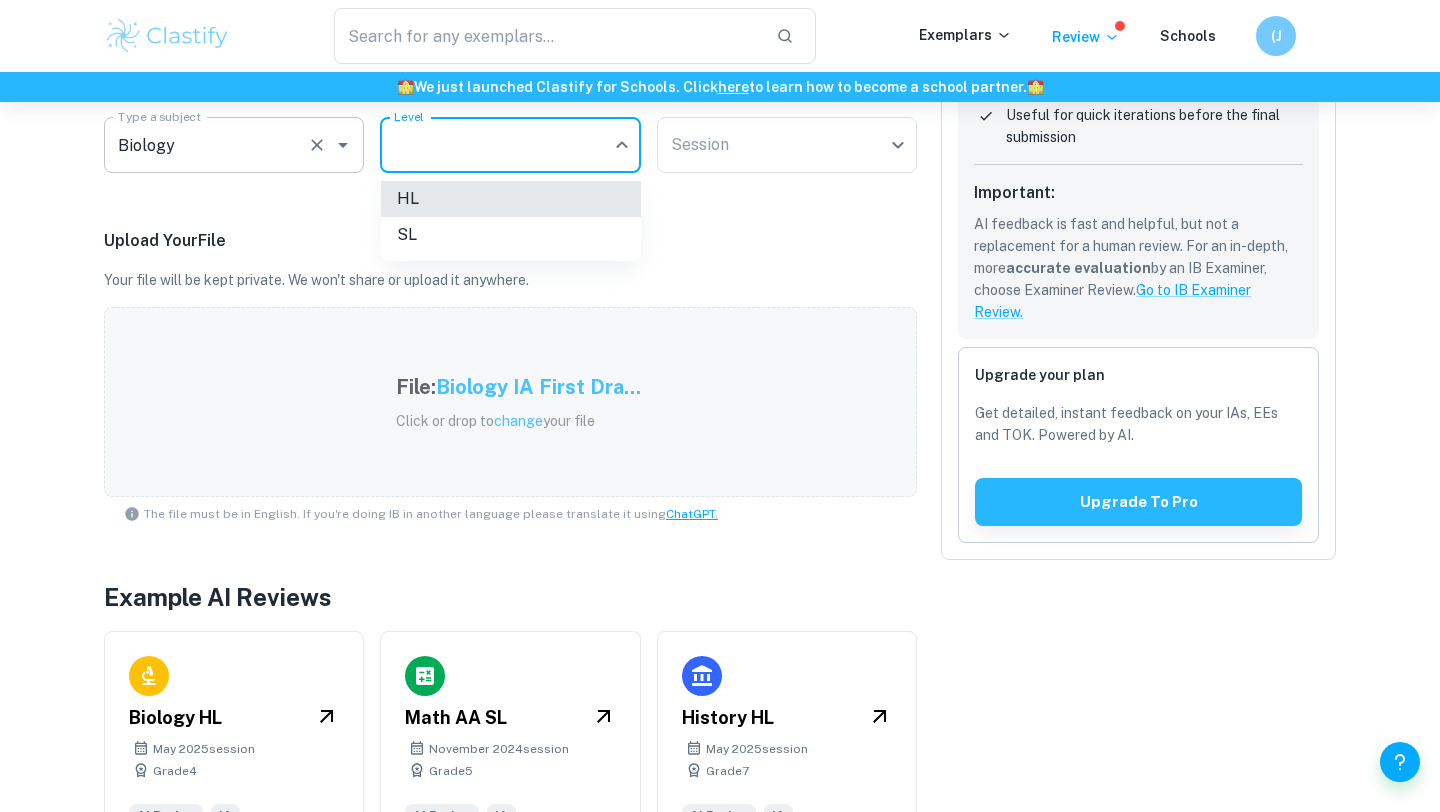 click on "We value your privacy We use cookies to enhance your browsing experience, serve personalised ads or content, and analyse our traffic. By clicking "Accept All", you consent to our use of cookies.   Cookie Policy Customise   Reject All   Accept All   Customise Consent Preferences   We use cookies to help you navigate efficiently and perform certain functions. You will find detailed information about all cookies under each consent category below. The cookies that are categorised as "Necessary" are stored on your browser as they are essential for enabling the basic functionalities of the site. ...  Show more For more information on how Google's third-party cookies operate and handle your data, see:   Google Privacy Policy Necessary Always Active Necessary cookies are required to enable the basic features of this site, such as providing secure log-in or adjusting your consent preferences. These cookies do not store any personally identifiable data. Functional Analytics Performance Advertisement Uncategorised" at bounding box center (720, 75) 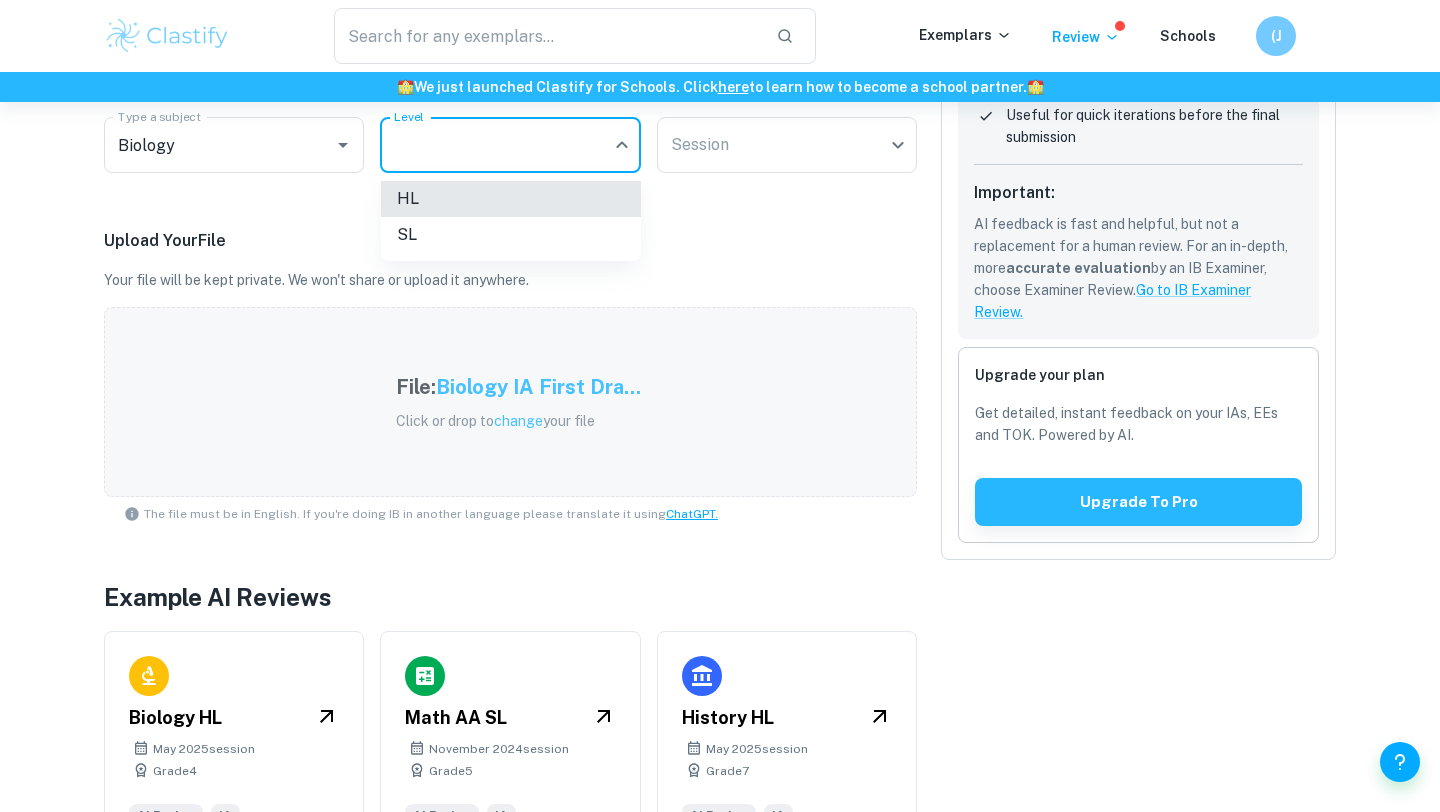 drag, startPoint x: 281, startPoint y: 129, endPoint x: 497, endPoint y: 198, distance: 226.75317 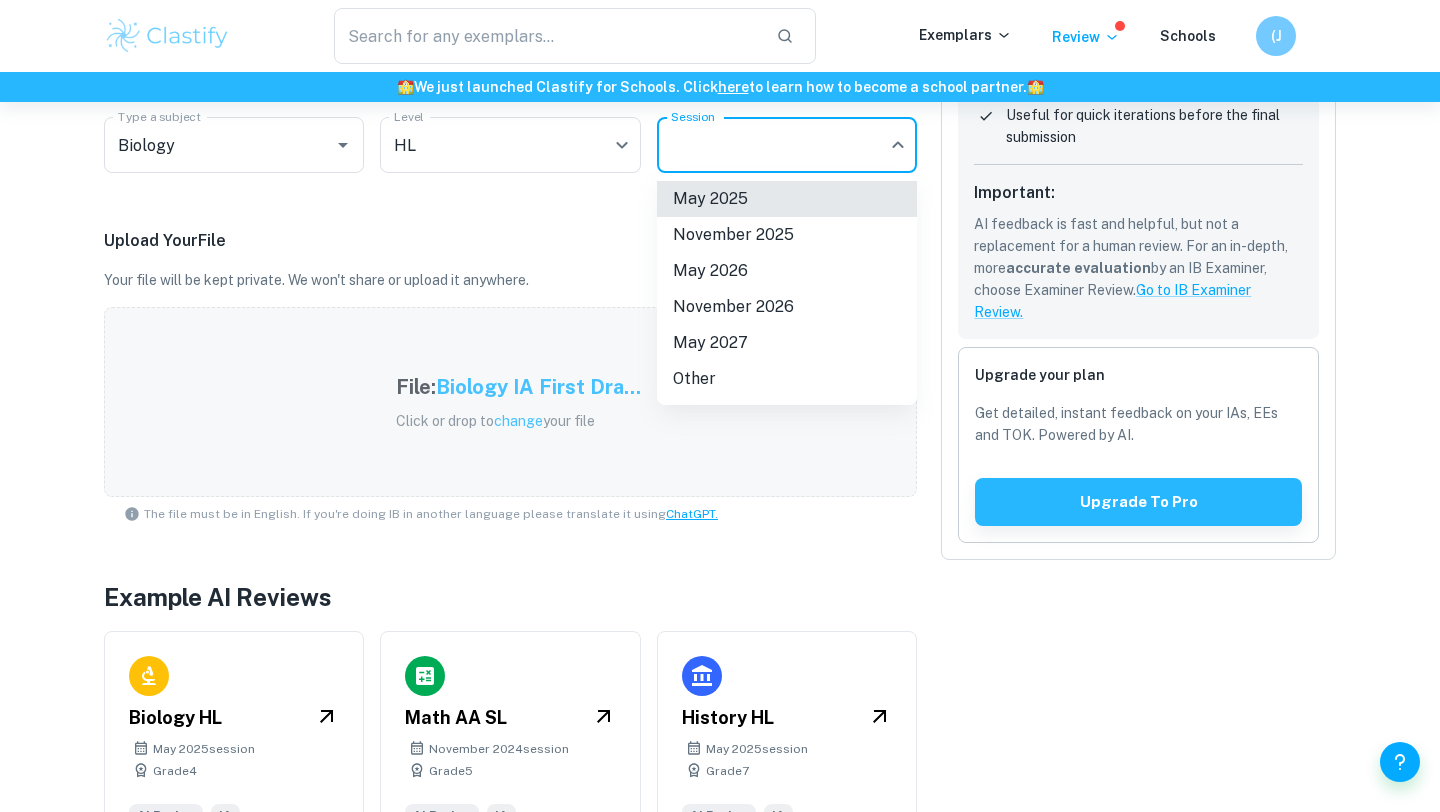 click on "We value your privacy We use cookies to enhance your browsing experience, serve personalised ads or content, and analyse our traffic. By clicking "Accept All", you consent to our use of cookies.   Cookie Policy Customise   Reject All   Accept All   Customise Consent Preferences   We use cookies to help you navigate efficiently and perform certain functions. You will find detailed information about all cookies under each consent category below. The cookies that are categorised as "Necessary" are stored on your browser as they are essential for enabling the basic functionalities of the site. ...  Show more For more information on how Google's third-party cookies operate and handle your data, see:   Google Privacy Policy Necessary Always Active Necessary cookies are required to enable the basic features of this site, such as providing secure log-in or adjusting your consent preferences. These cookies do not store any personally identifiable data. Functional Analytics Performance Advertisement Uncategorised" at bounding box center [720, 75] 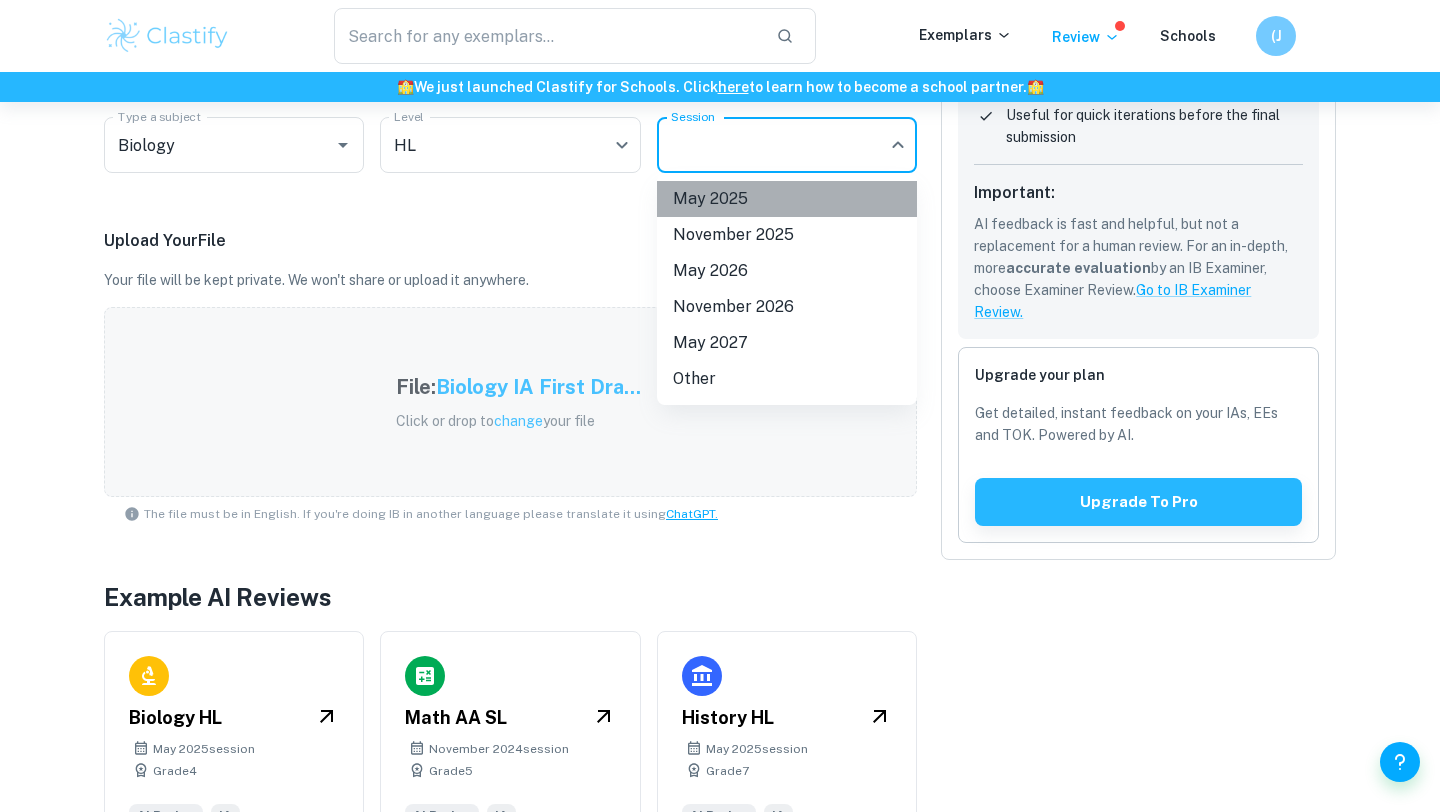 click on "May 2025" at bounding box center (787, 199) 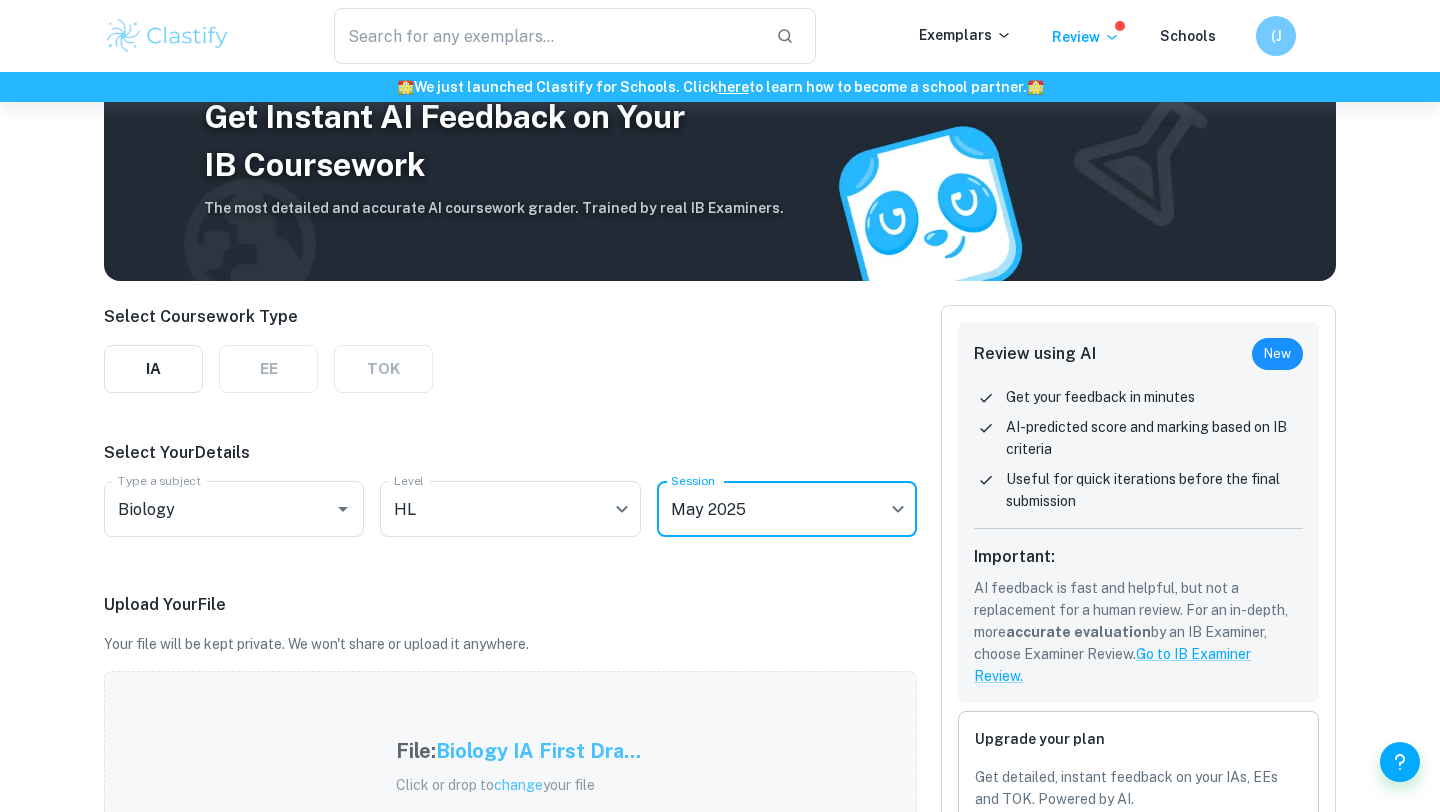 scroll, scrollTop: 0, scrollLeft: 0, axis: both 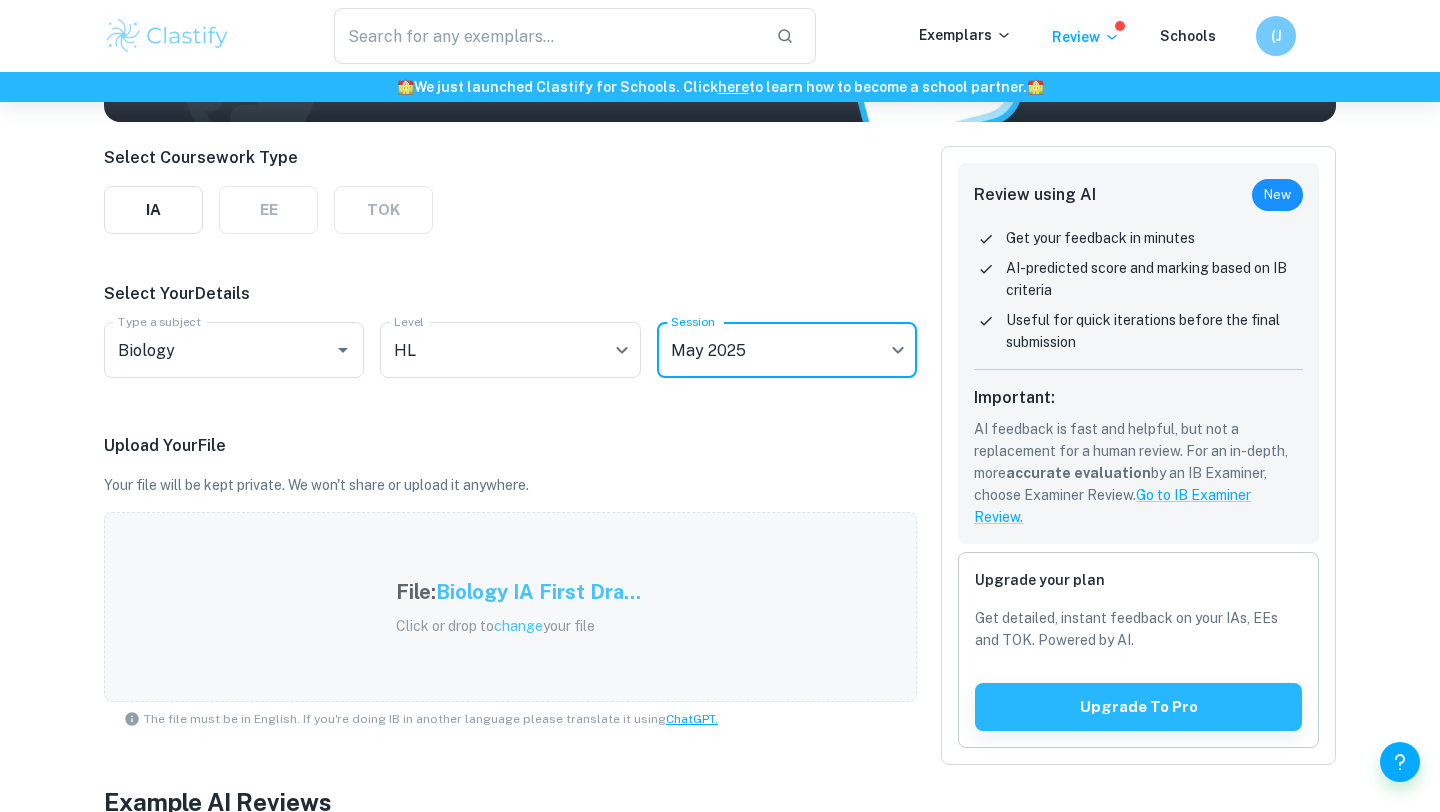click on "Your file will be kept private. We won't share or upload it anywhere." at bounding box center [510, 485] 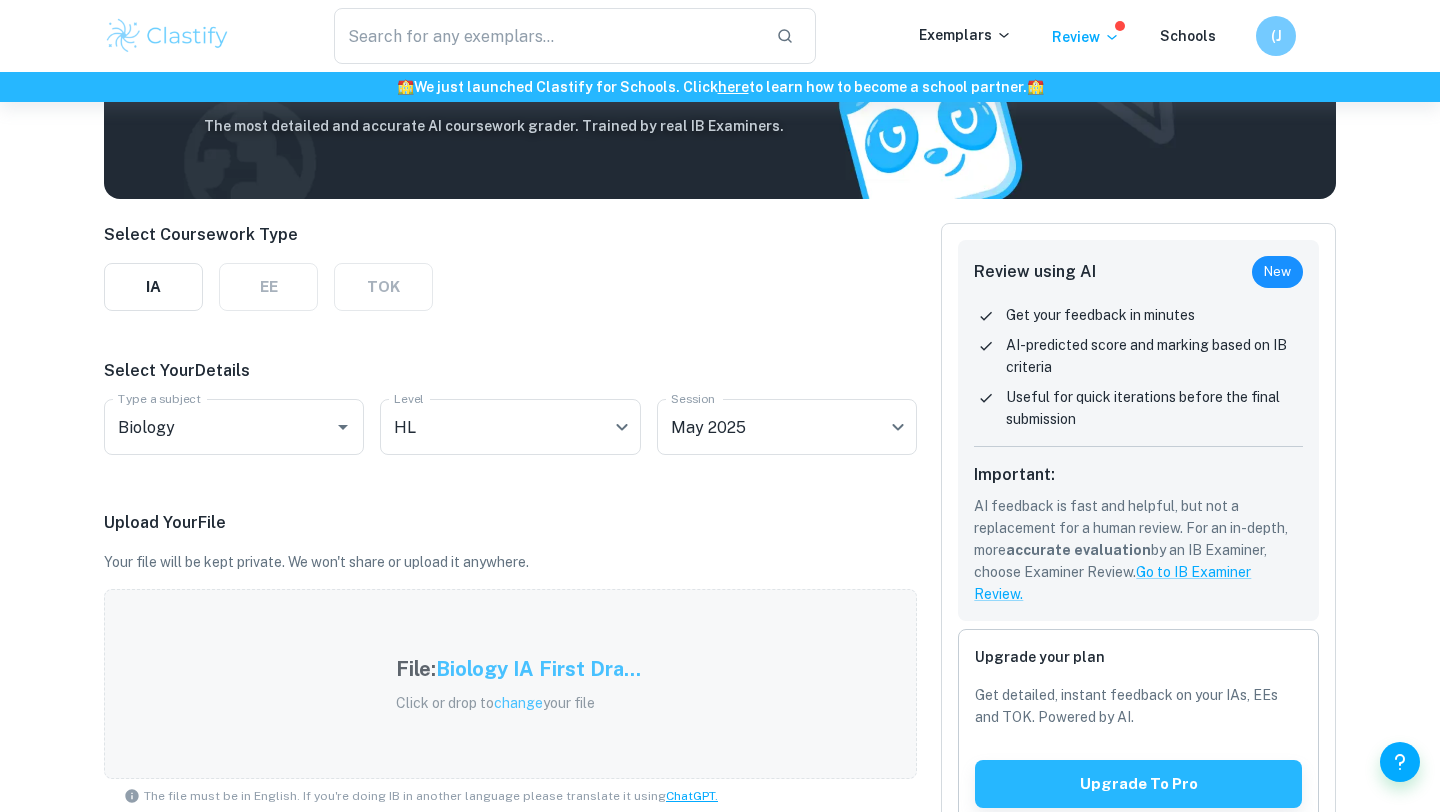 scroll, scrollTop: 150, scrollLeft: 0, axis: vertical 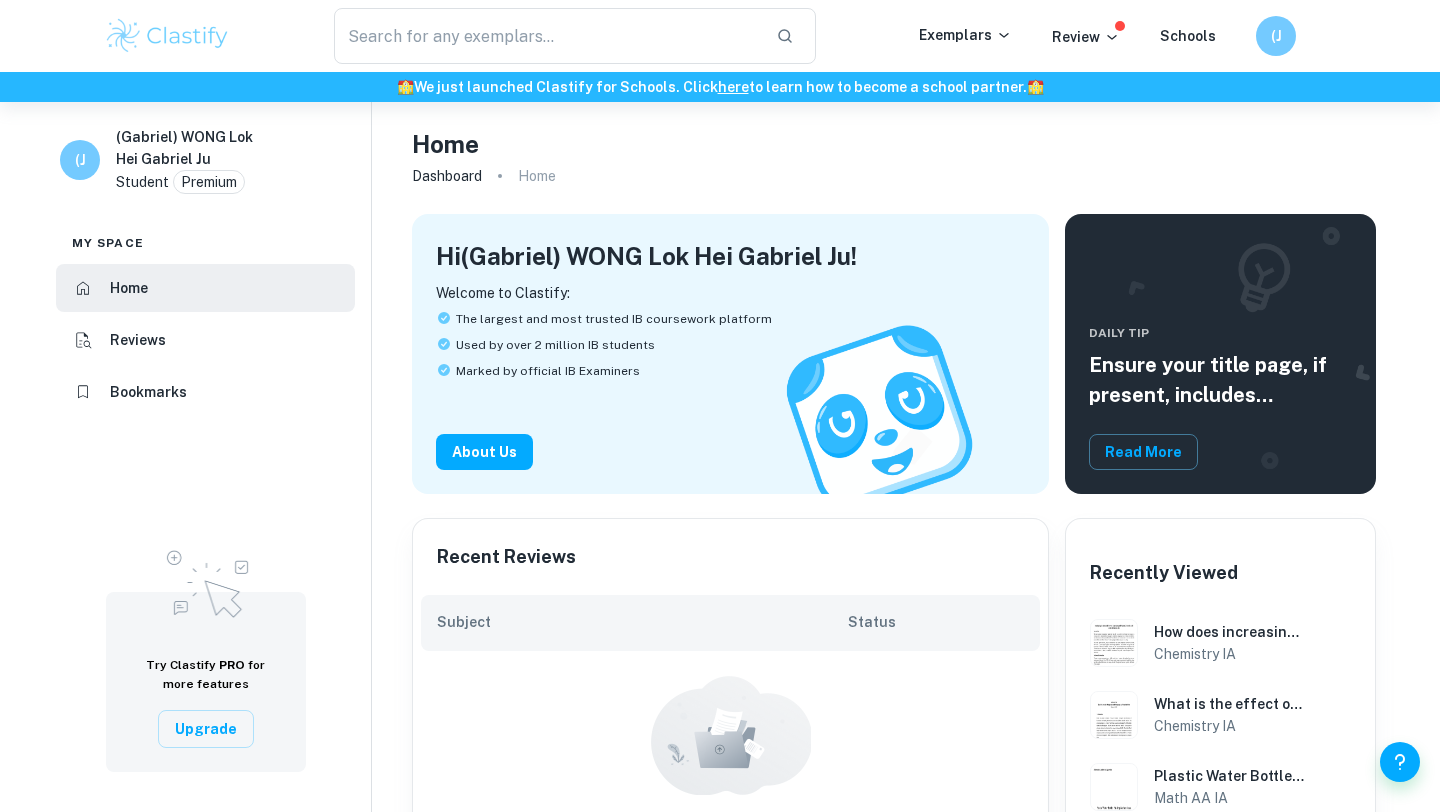 click at bounding box center [167, 36] 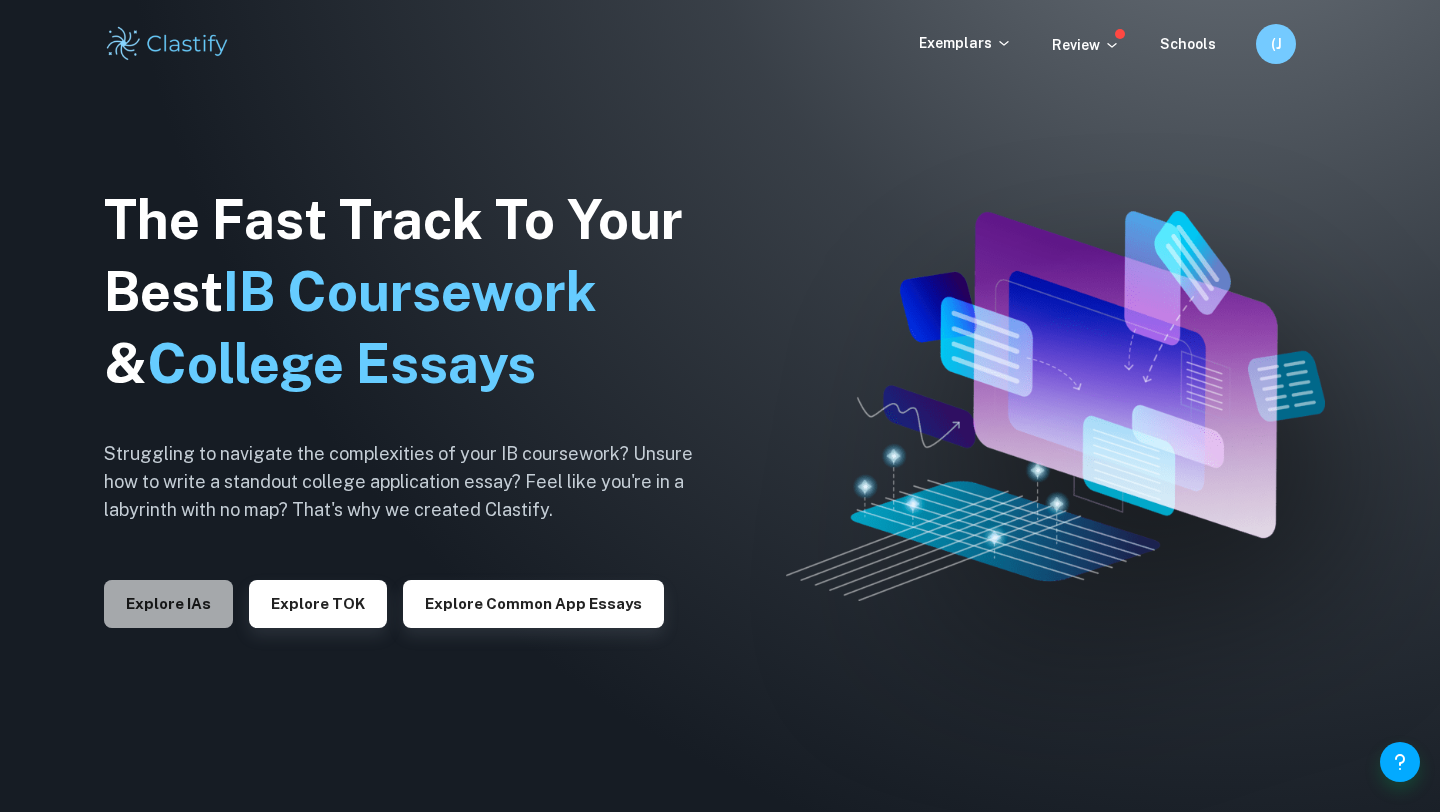 click on "Explore IAs" at bounding box center (168, 604) 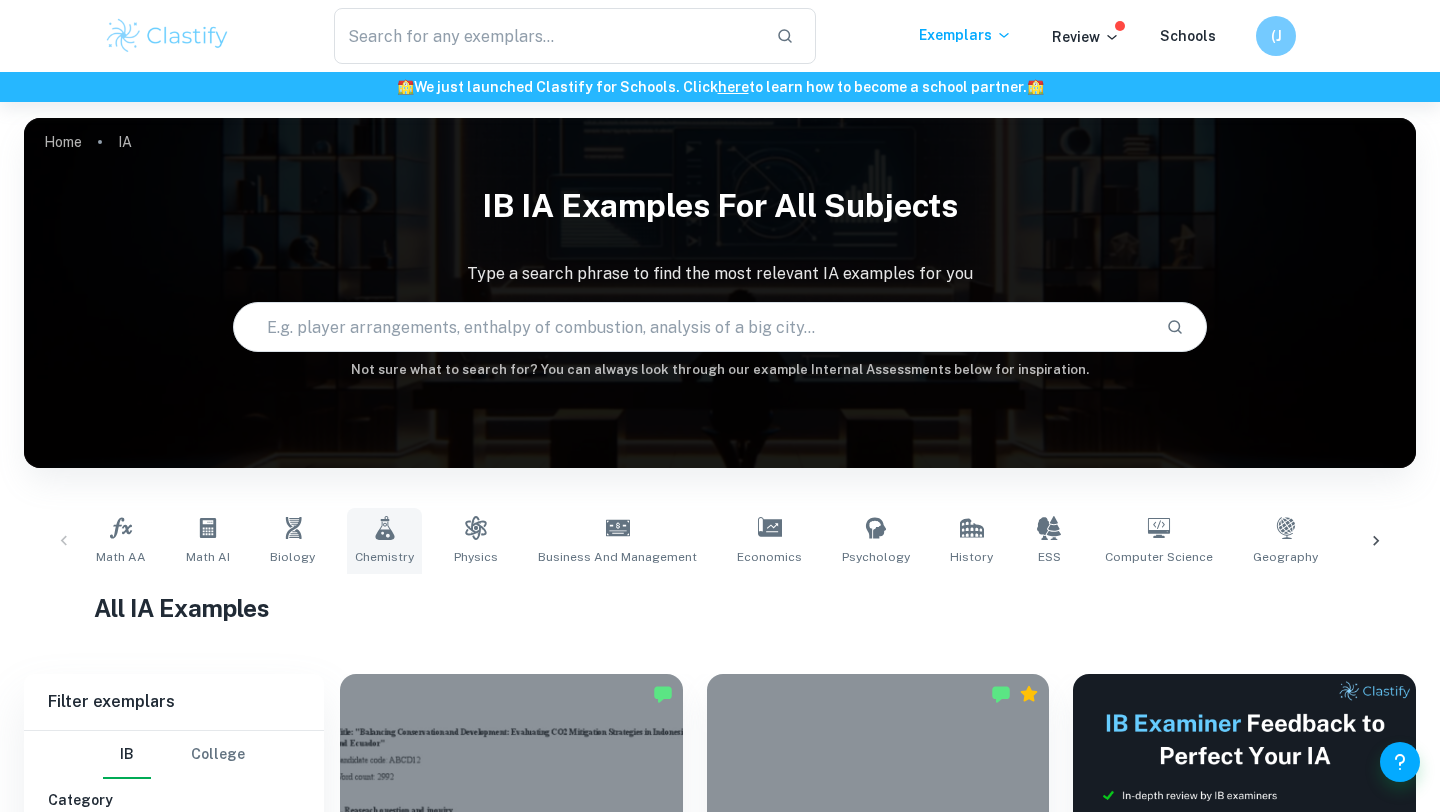 click on "Chemistry" at bounding box center [384, 557] 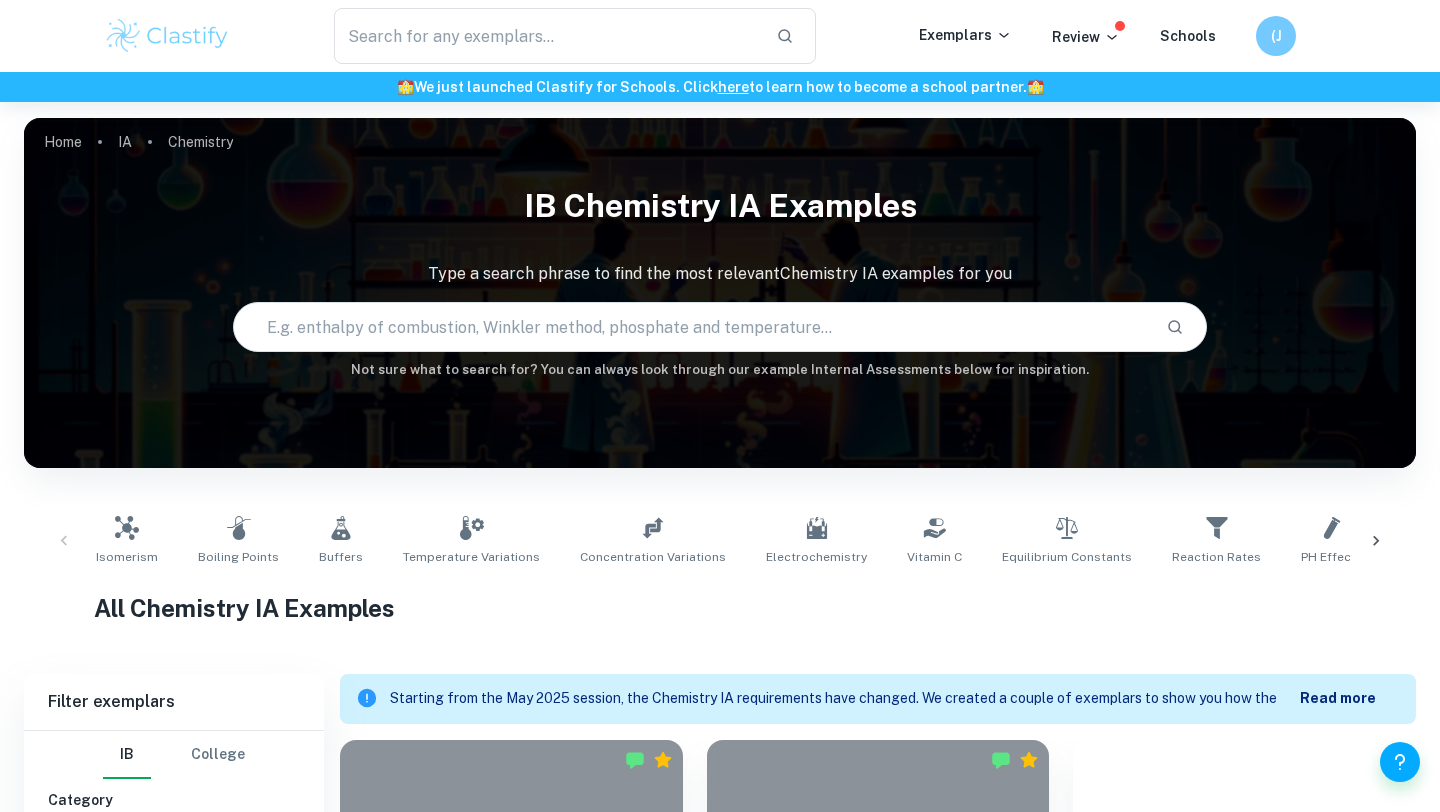 click on "Isomerism Boiling Points Buffers Temperature Variations Concentration Variations Electrochemistry Vitamin C Equilibrium Constants Reaction Rates pH Effects Antioxidant Content Activation Energy Titration Solubility Transition Metals Acid-Base Reactions Redox Reactions Spectrophotometry Organic Chemistry Biological Oxygen Demand Enthalpy Catalysts" at bounding box center [720, 541] 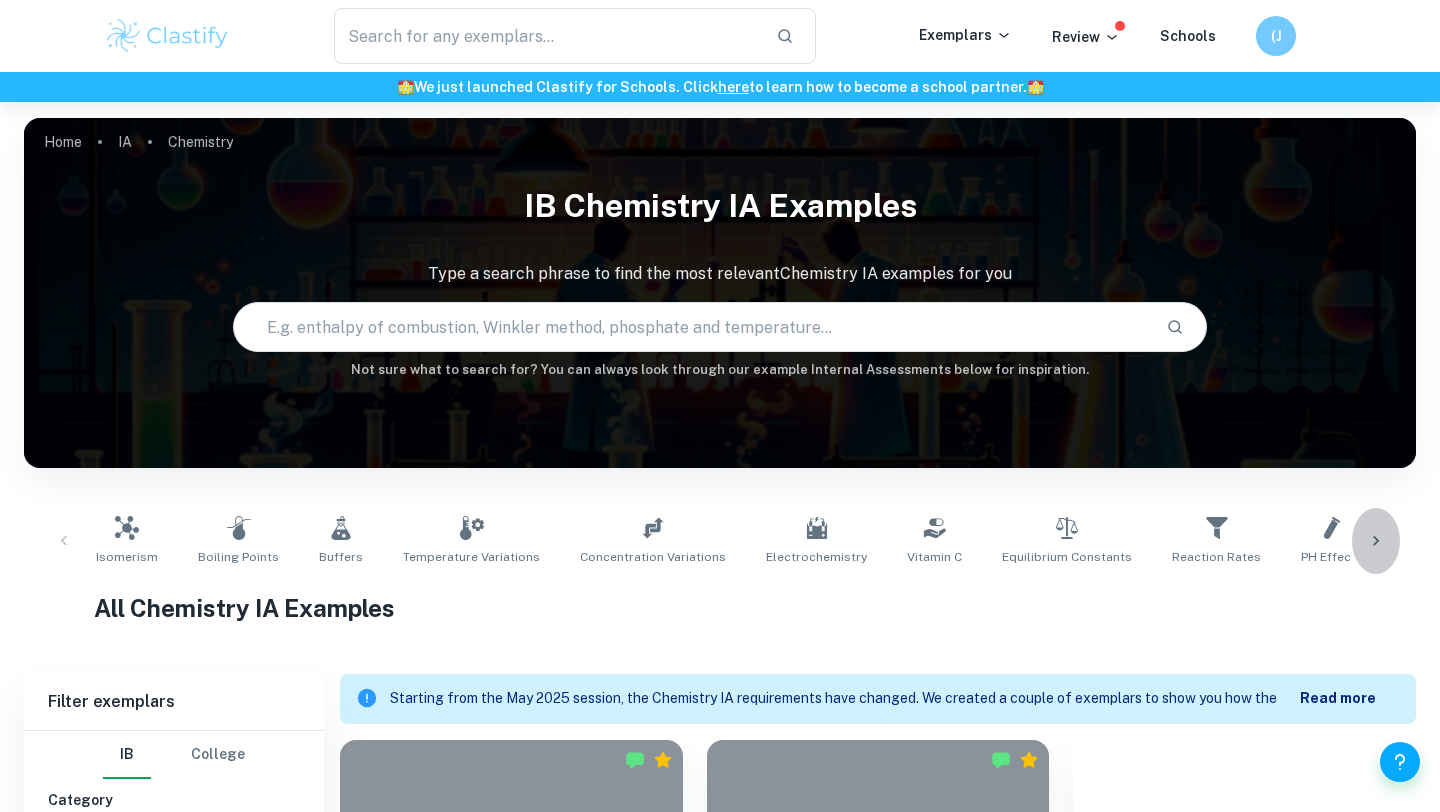 click 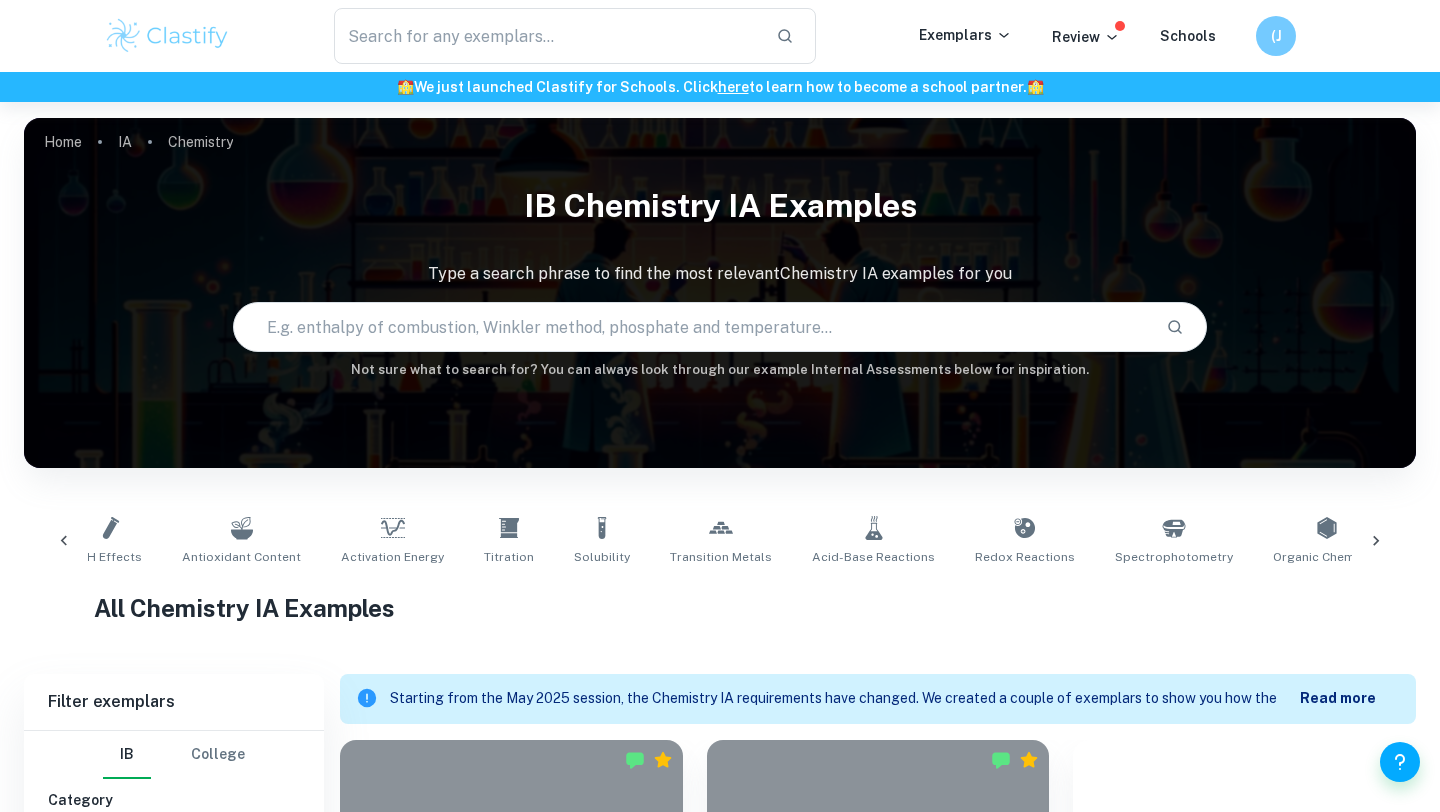 scroll, scrollTop: 0, scrollLeft: 1260, axis: horizontal 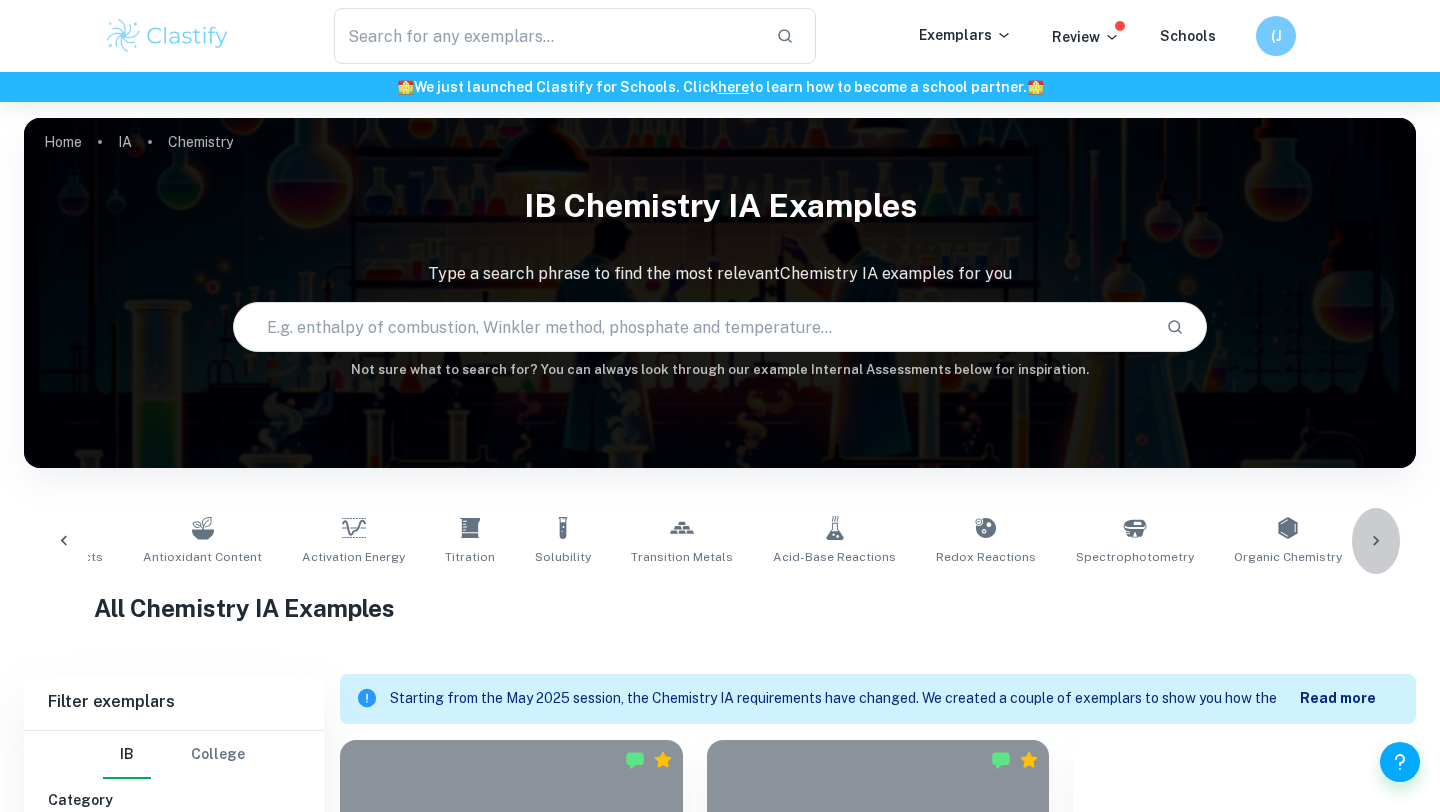 click 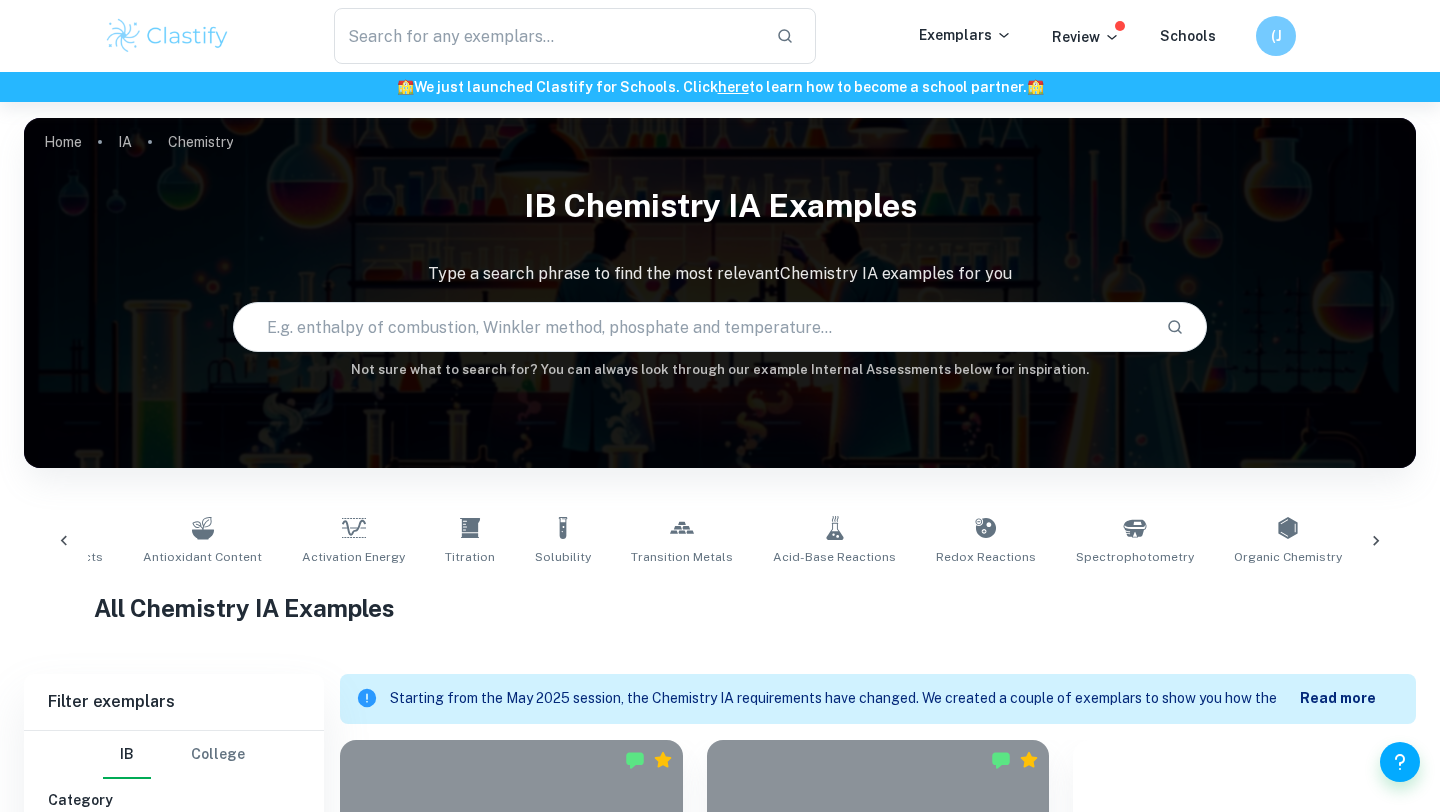 scroll, scrollTop: 0, scrollLeft: 1526, axis: horizontal 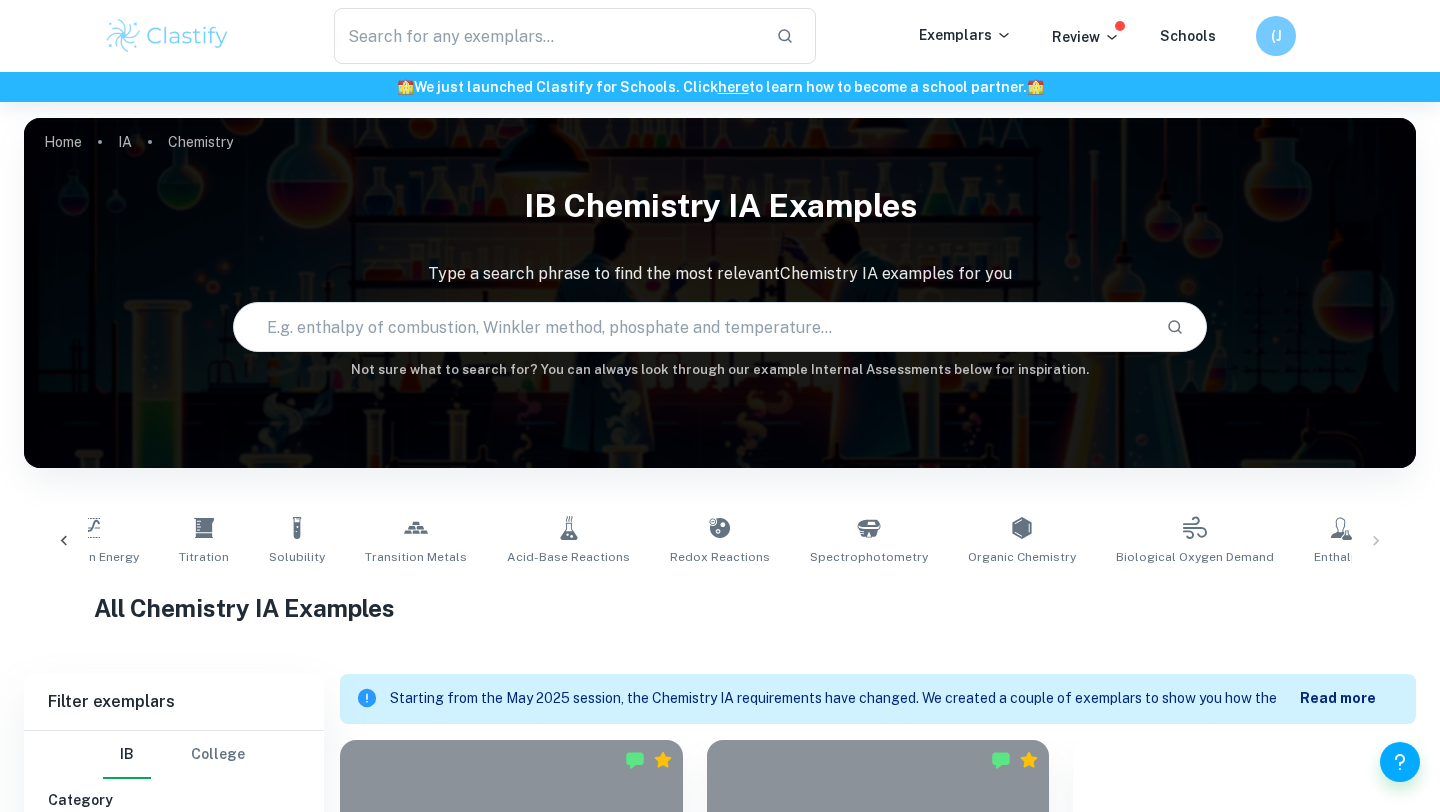click 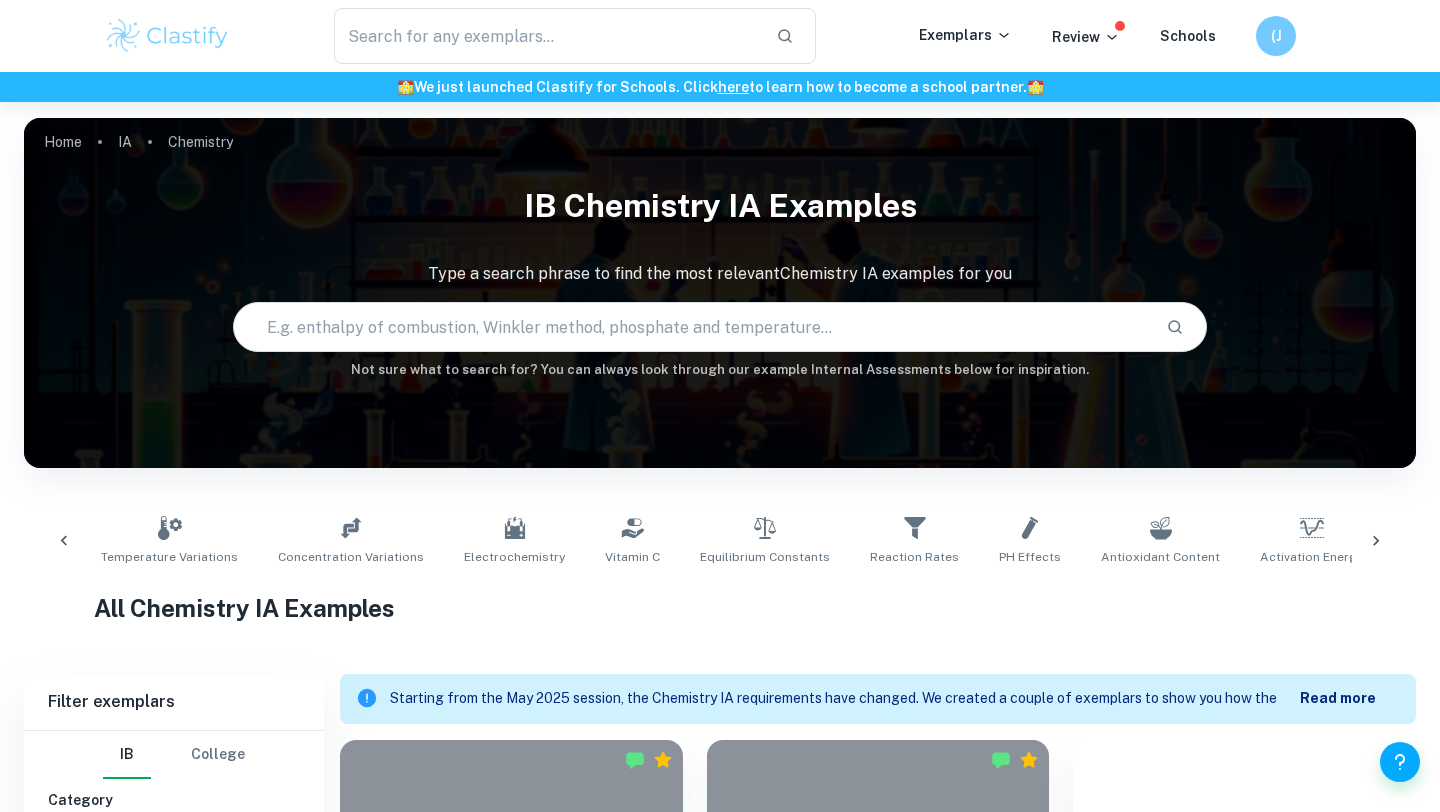 scroll, scrollTop: 0, scrollLeft: 266, axis: horizontal 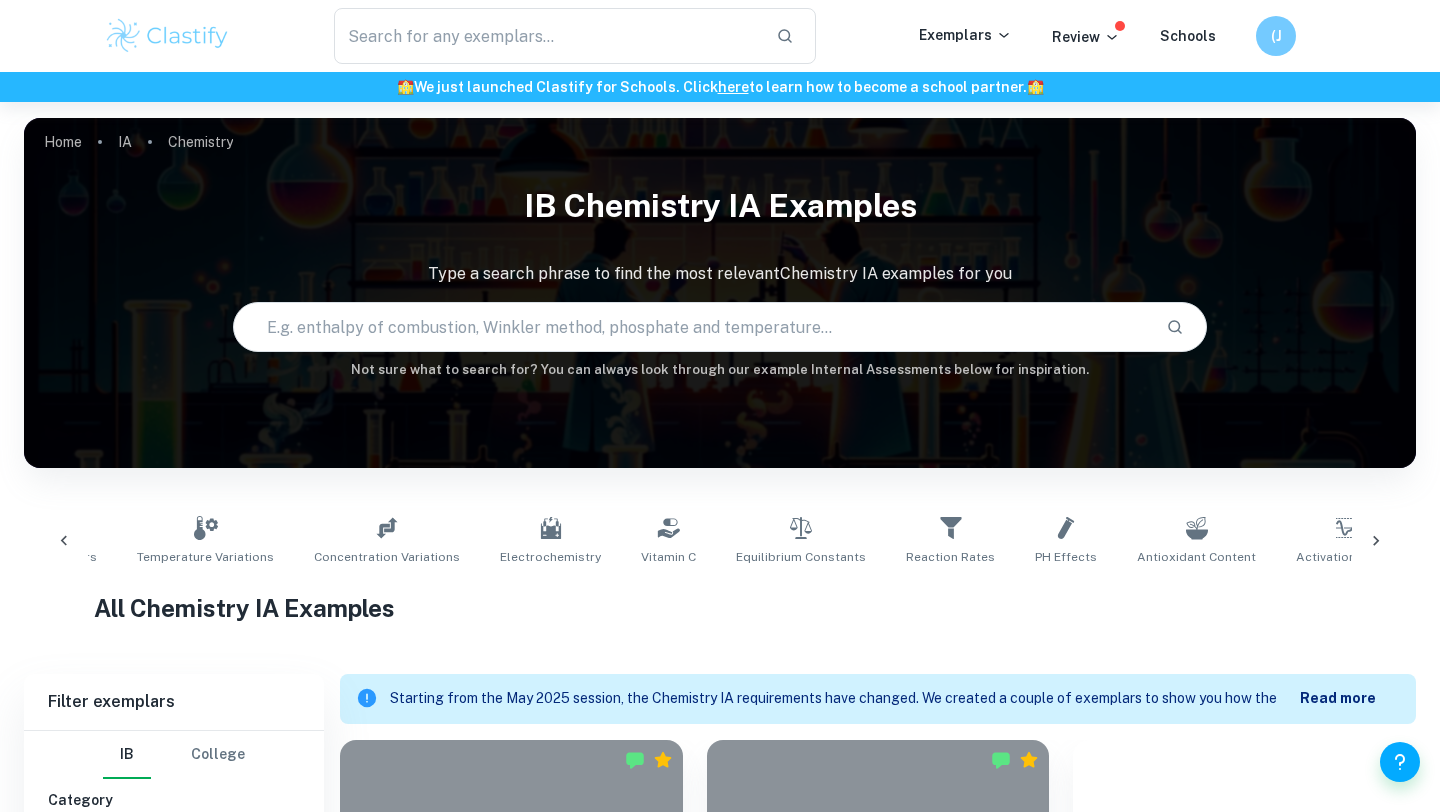 click 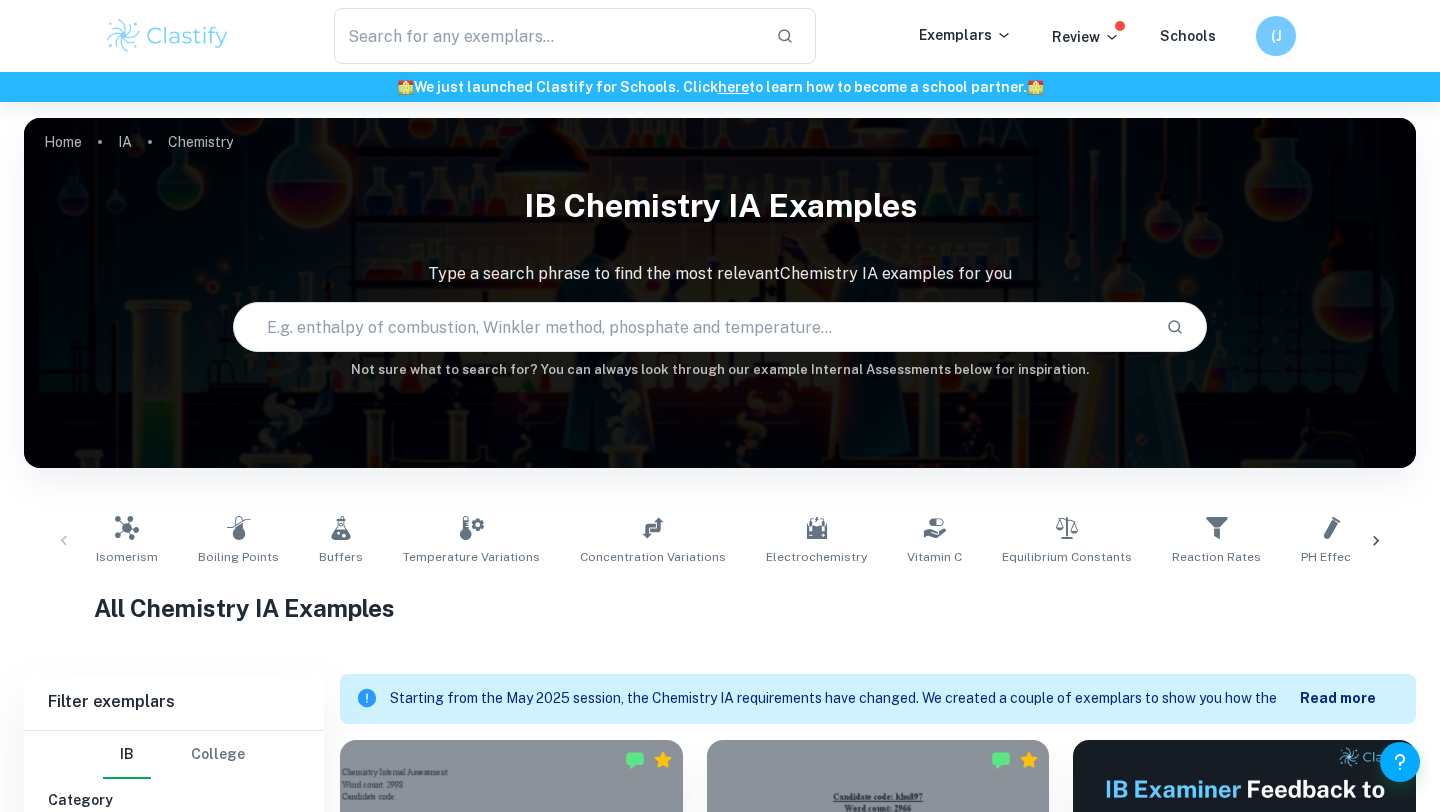 scroll, scrollTop: 88, scrollLeft: 0, axis: vertical 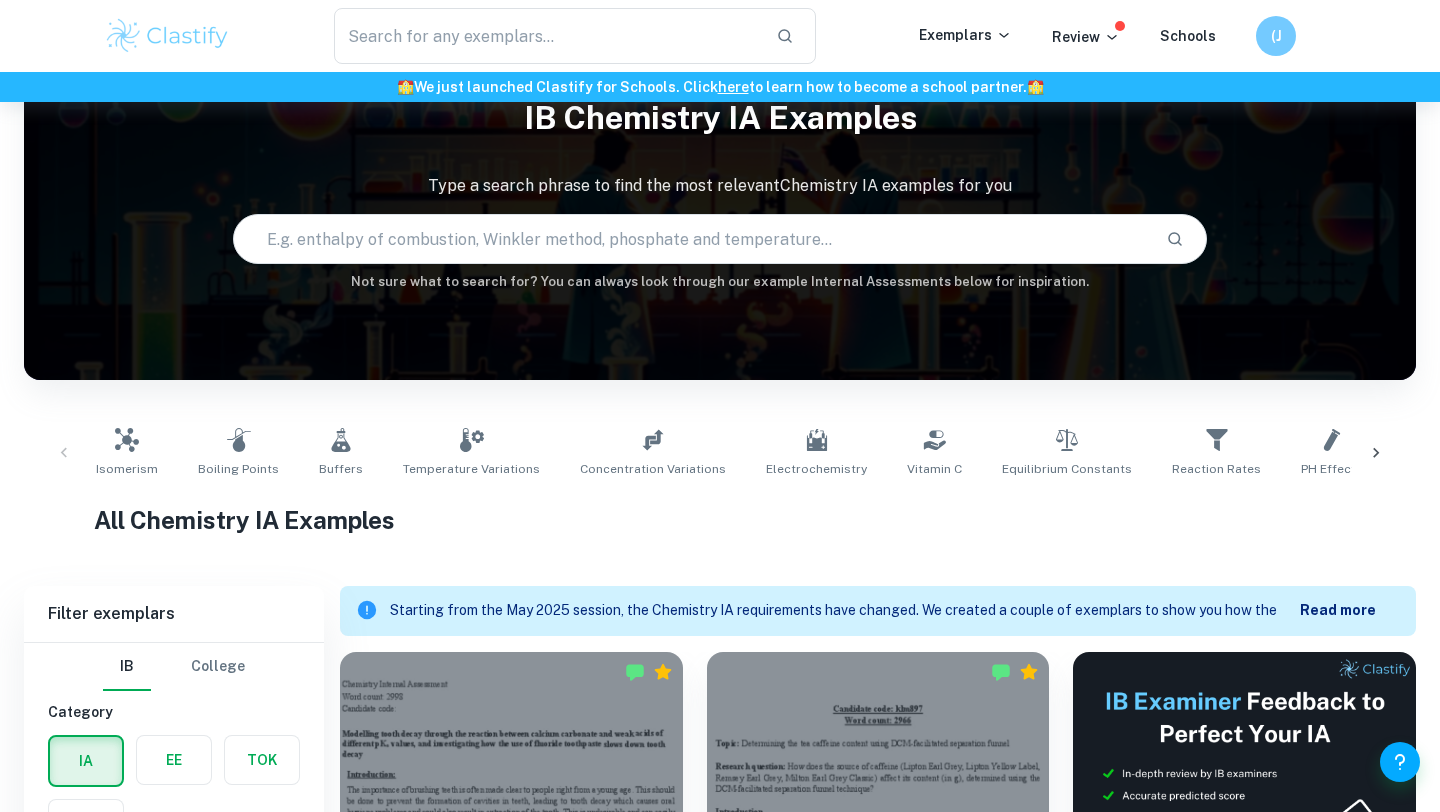 click on "Isomerism Boiling Points Buffers Temperature Variations Concentration Variations Electrochemistry Vitamin C Equilibrium Constants Reaction Rates pH Effects Antioxidant Content Activation Energy Titration Solubility Transition Metals Acid-Base Reactions Redox Reactions Spectrophotometry Organic Chemistry Biological Oxygen Demand Enthalpy Catalysts" at bounding box center (720, 453) 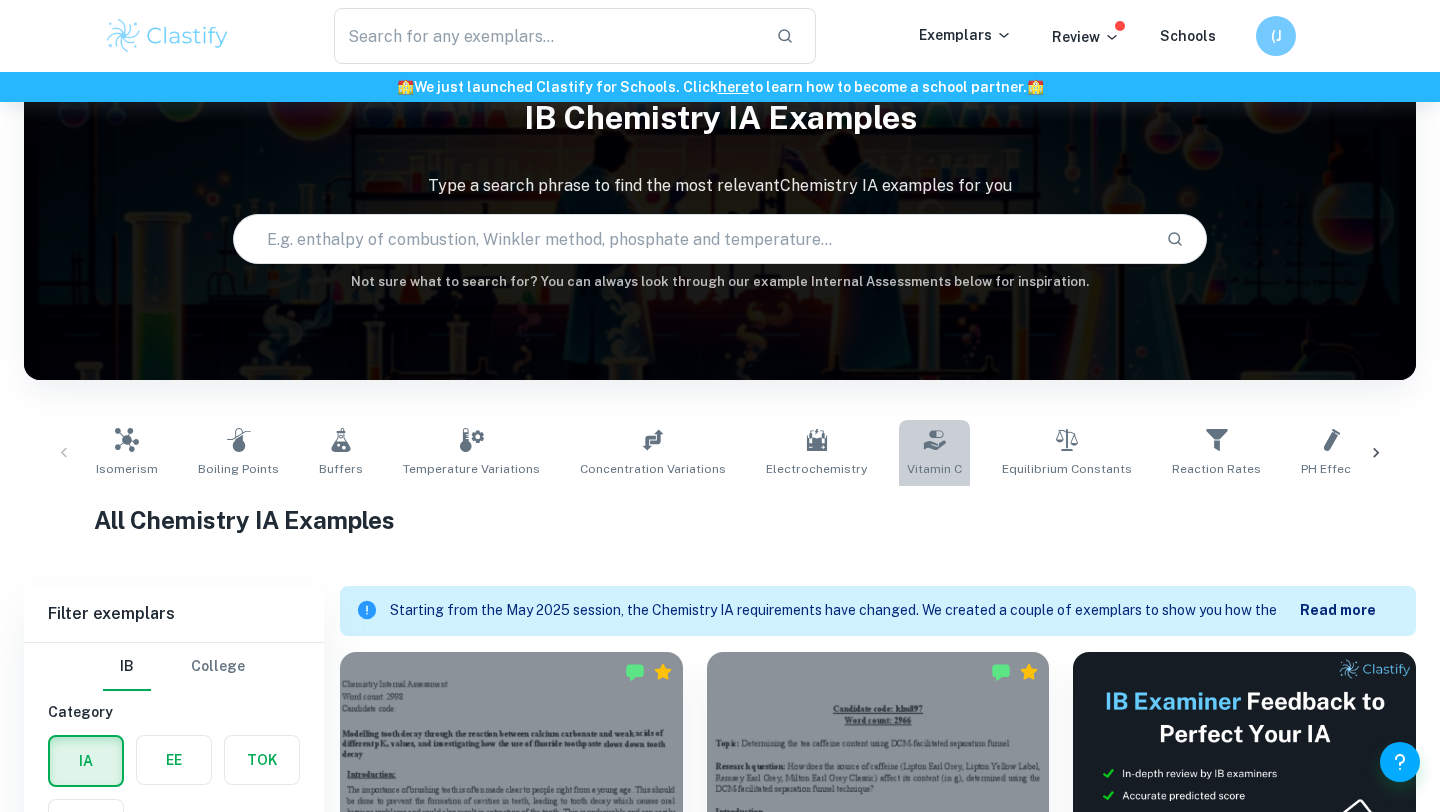 click on "Vitamin C" at bounding box center (934, 453) 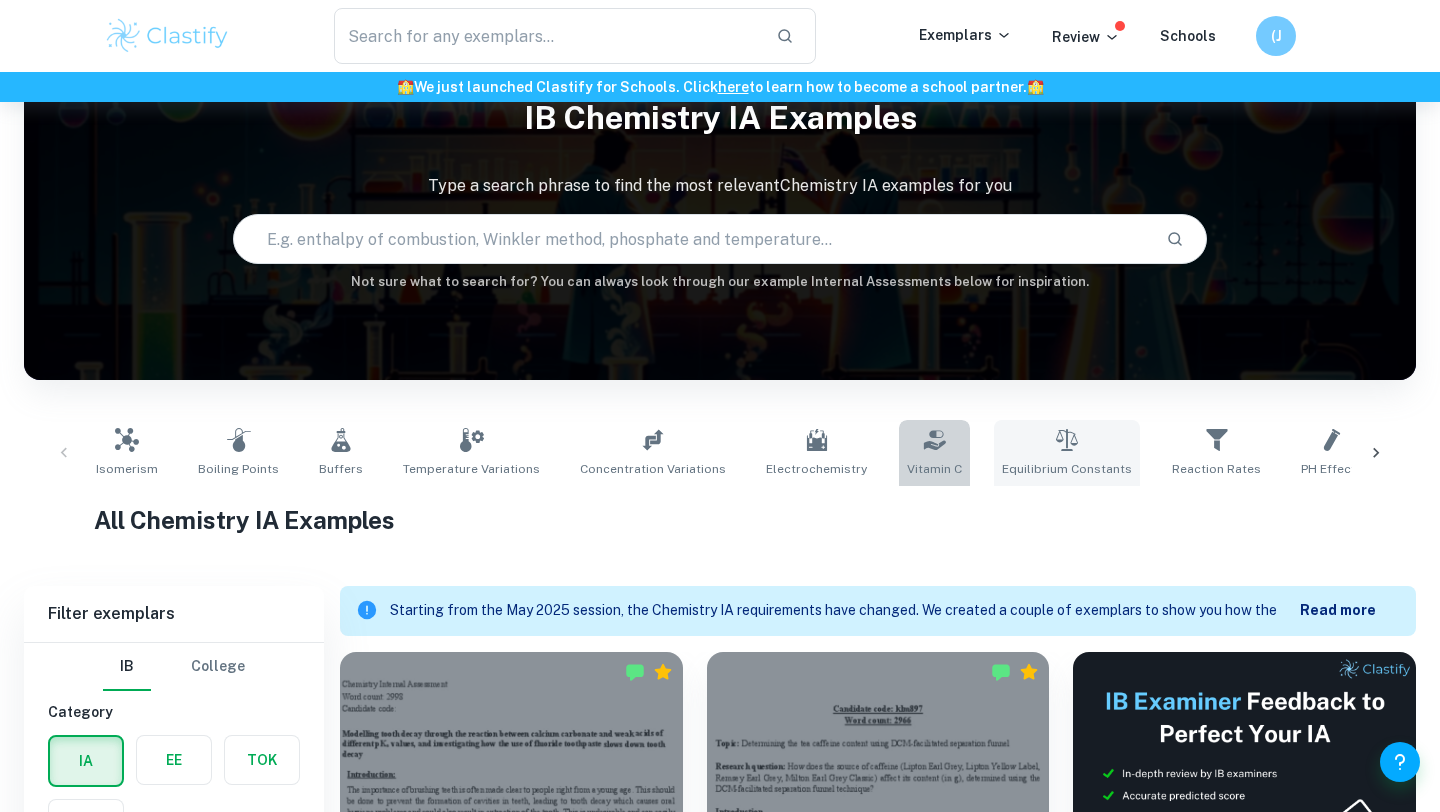 type on "Vitamin C" 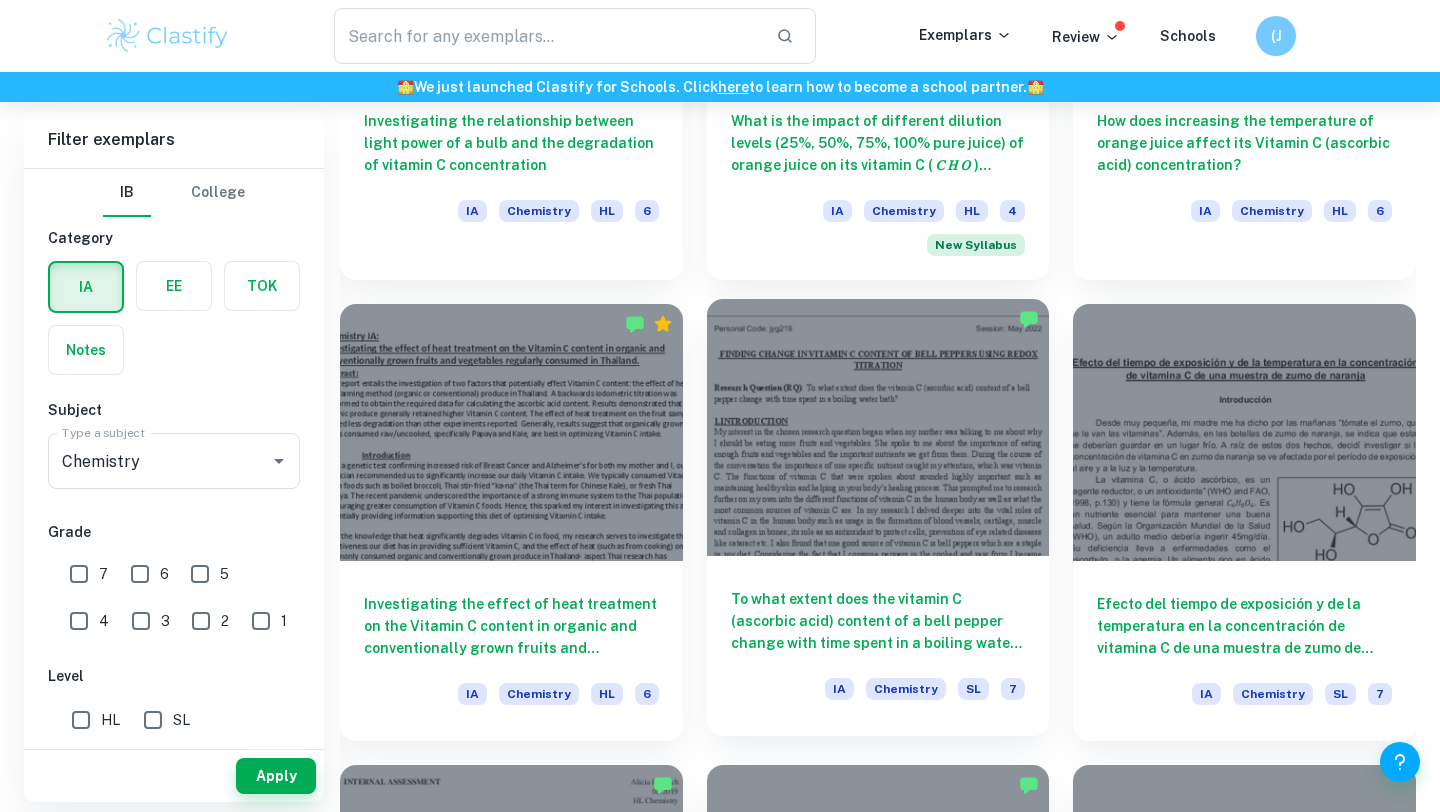 scroll, scrollTop: 1848, scrollLeft: 0, axis: vertical 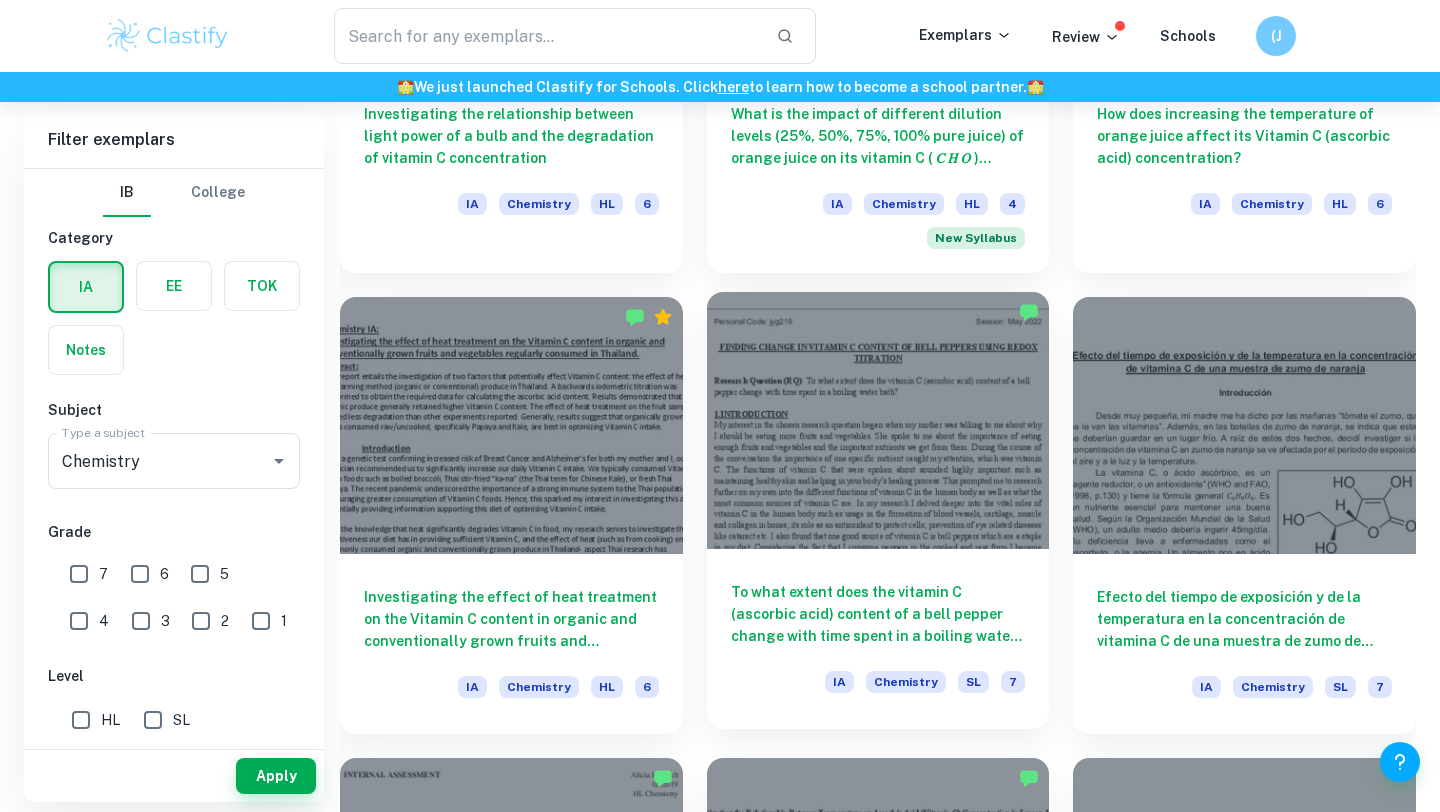click on "To what extent does the vitamin C (ascorbic acid) content of a bell pepper change with time spent in a boiling water bath?" at bounding box center (878, 614) 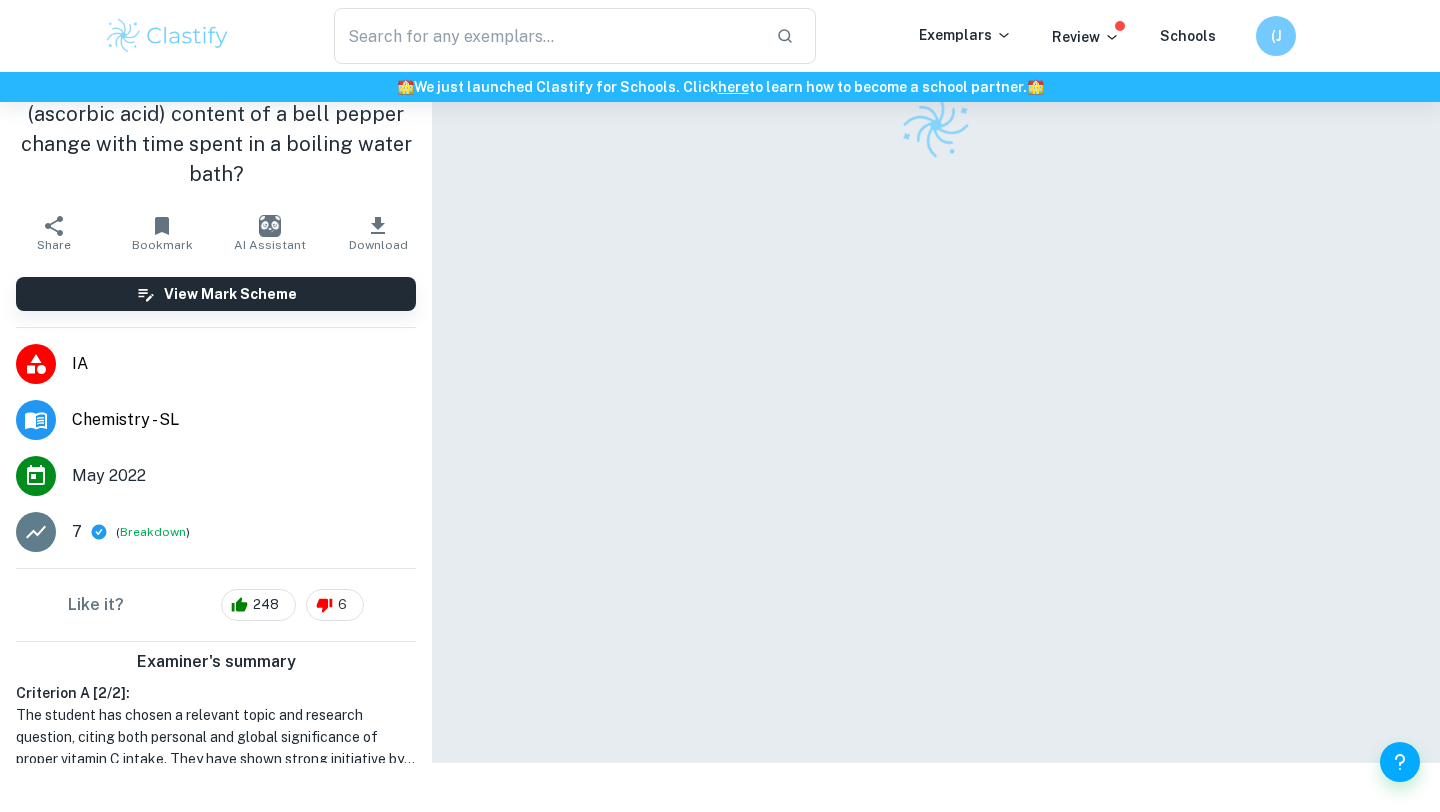 scroll, scrollTop: 0, scrollLeft: 0, axis: both 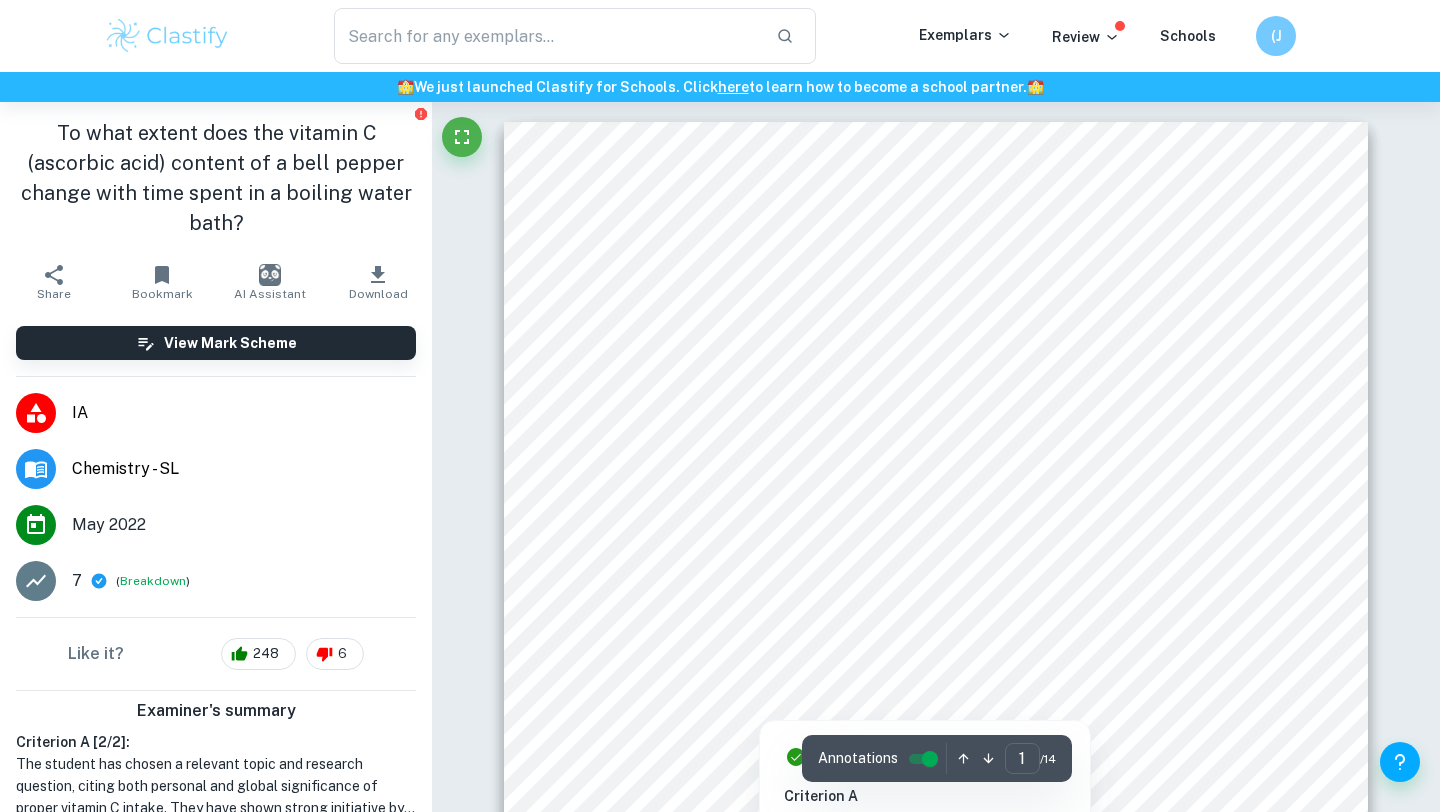click on "The student provides evidence of conducting their own research on the matter. A factually justified hypothesis is present to showcase the student's understanding of the theory behind the experiment. The student also includes a photo of their experimental setup, showing initiative in clearly showcasing the design of the study" at bounding box center (925, 1026) 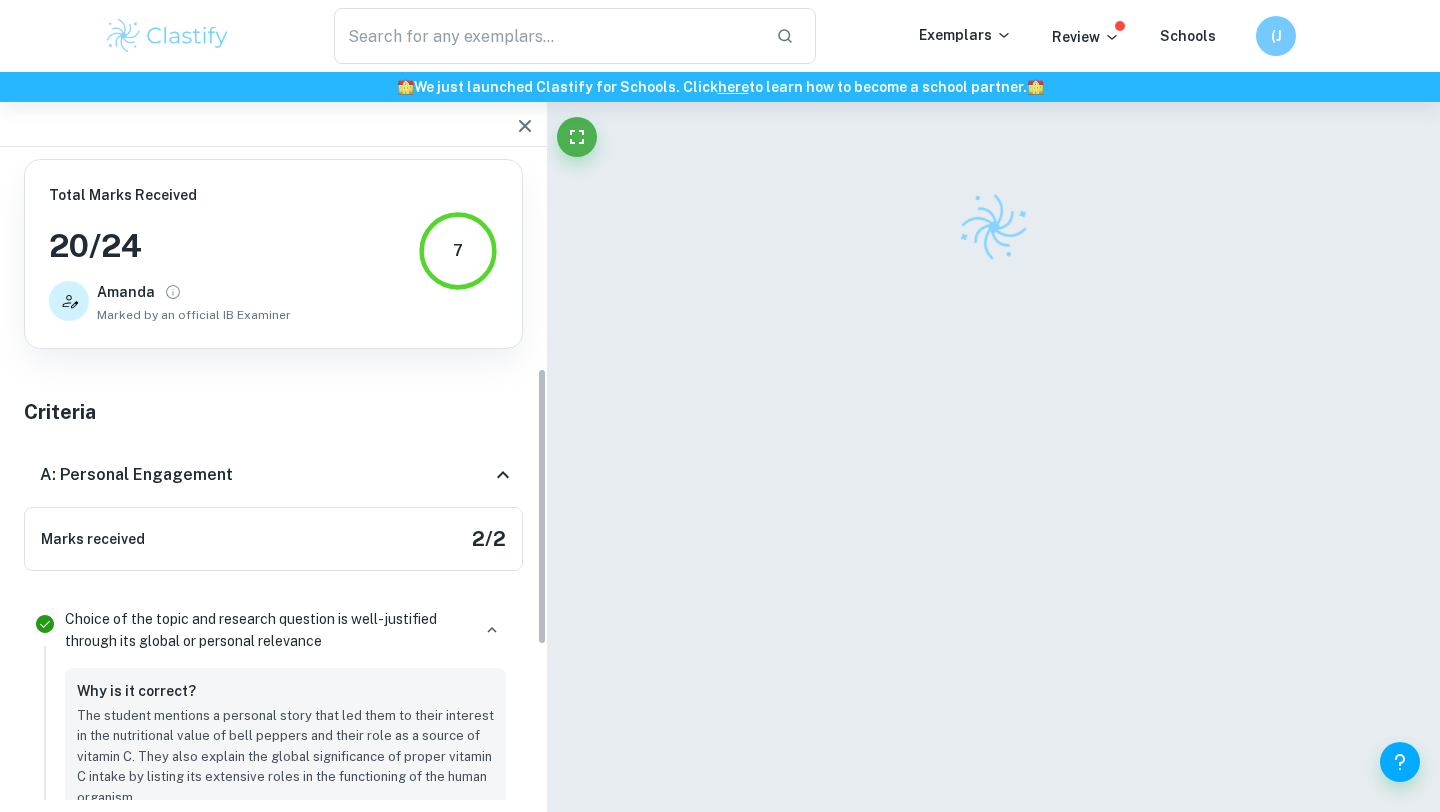 scroll, scrollTop: 414, scrollLeft: 0, axis: vertical 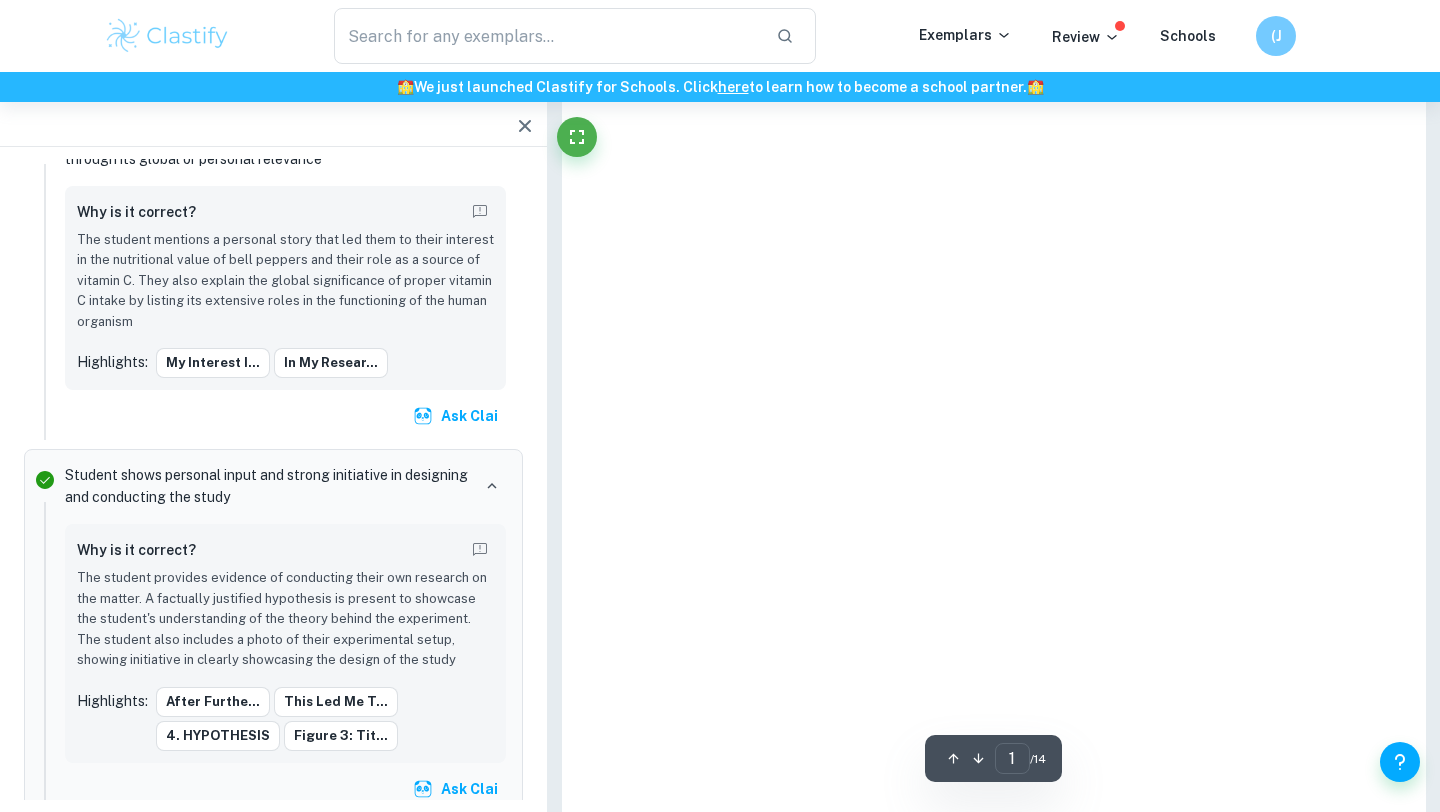 click 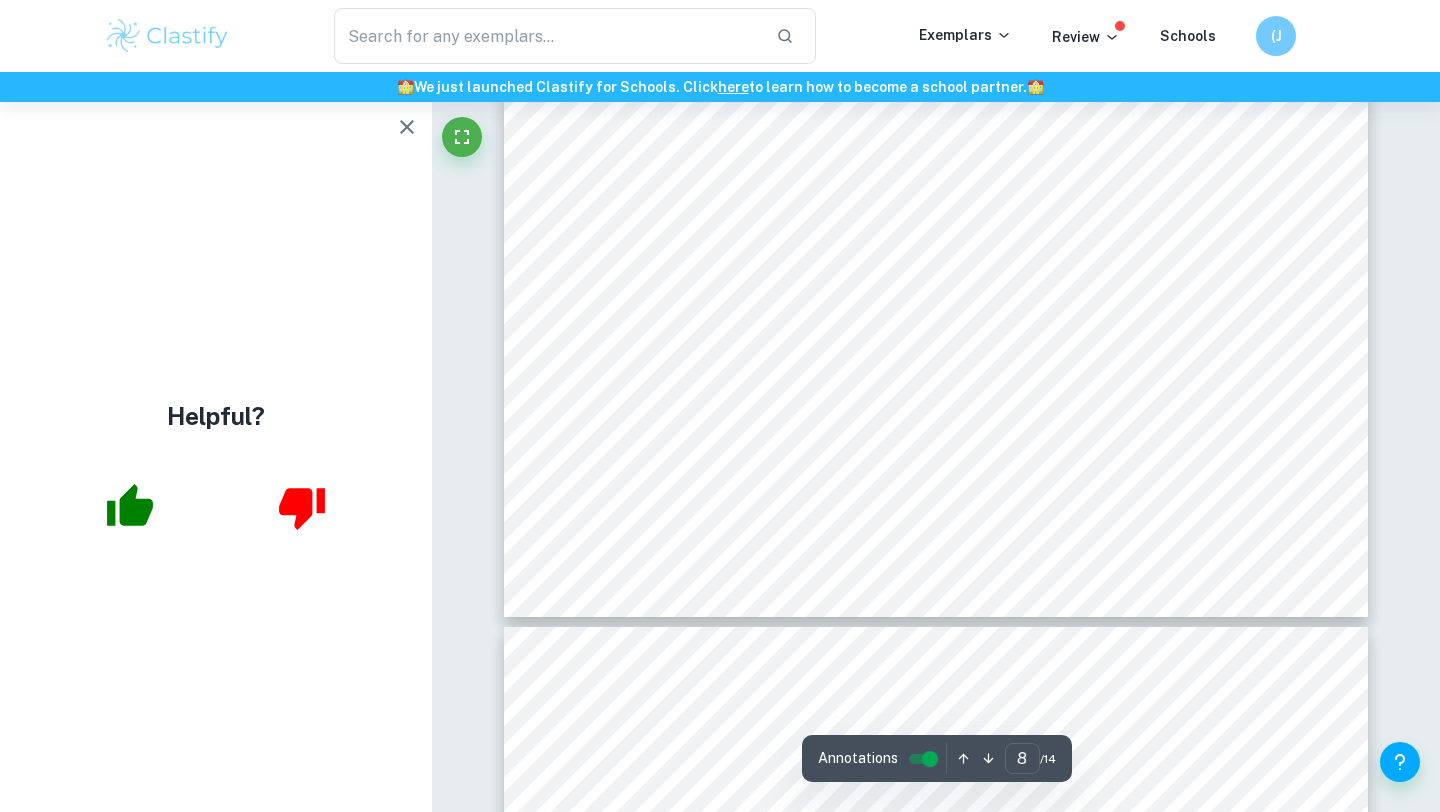 scroll, scrollTop: 8643, scrollLeft: 0, axis: vertical 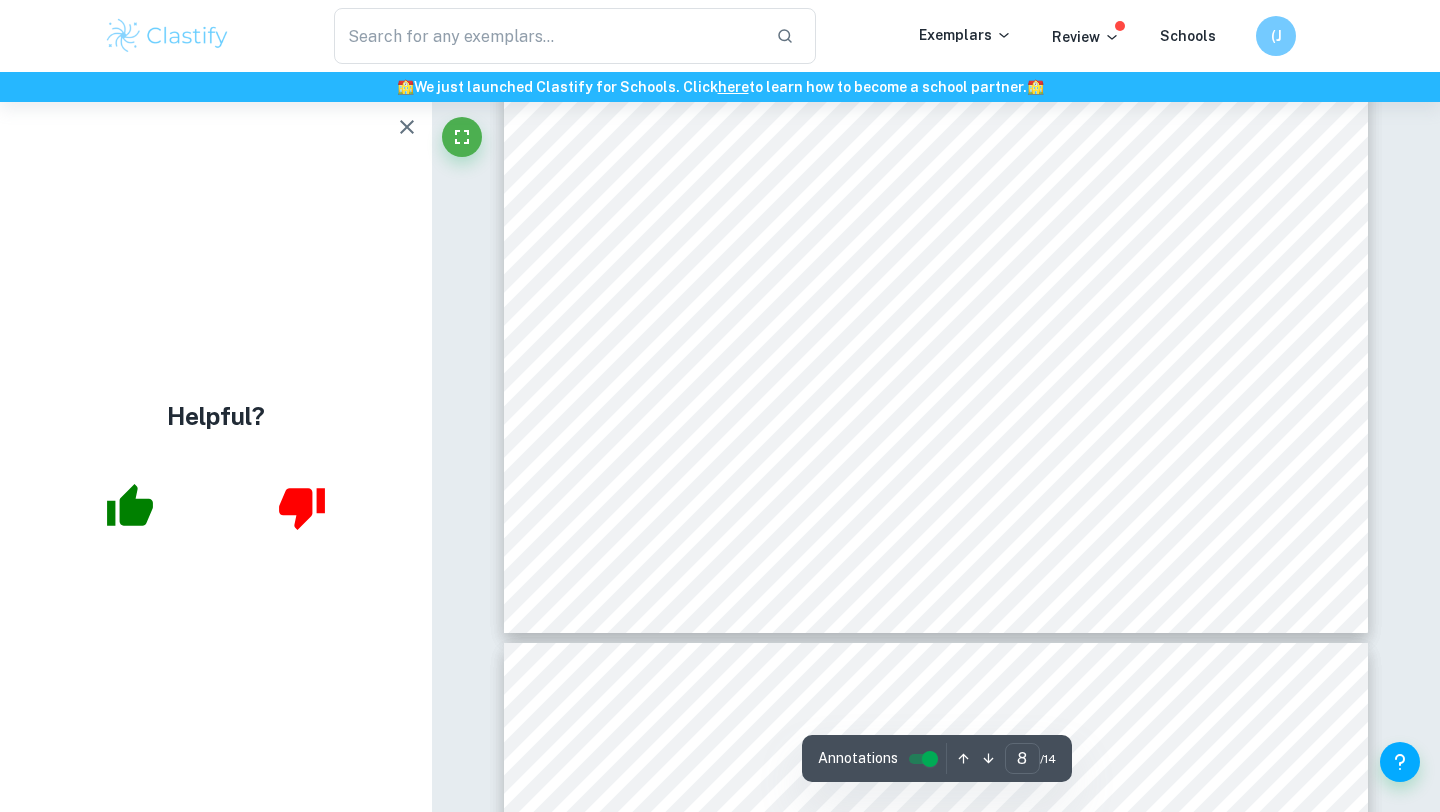 click 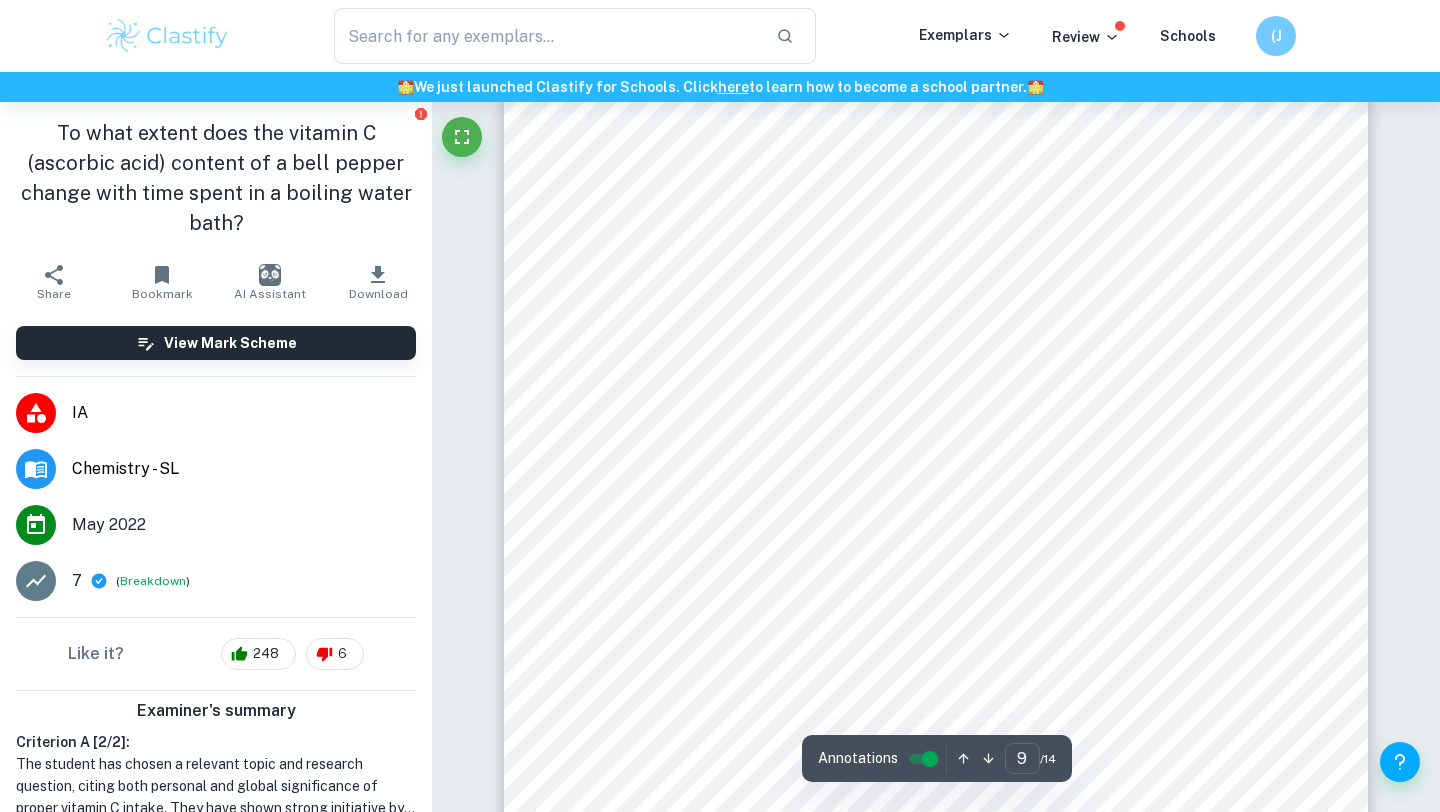 scroll, scrollTop: 9517, scrollLeft: 0, axis: vertical 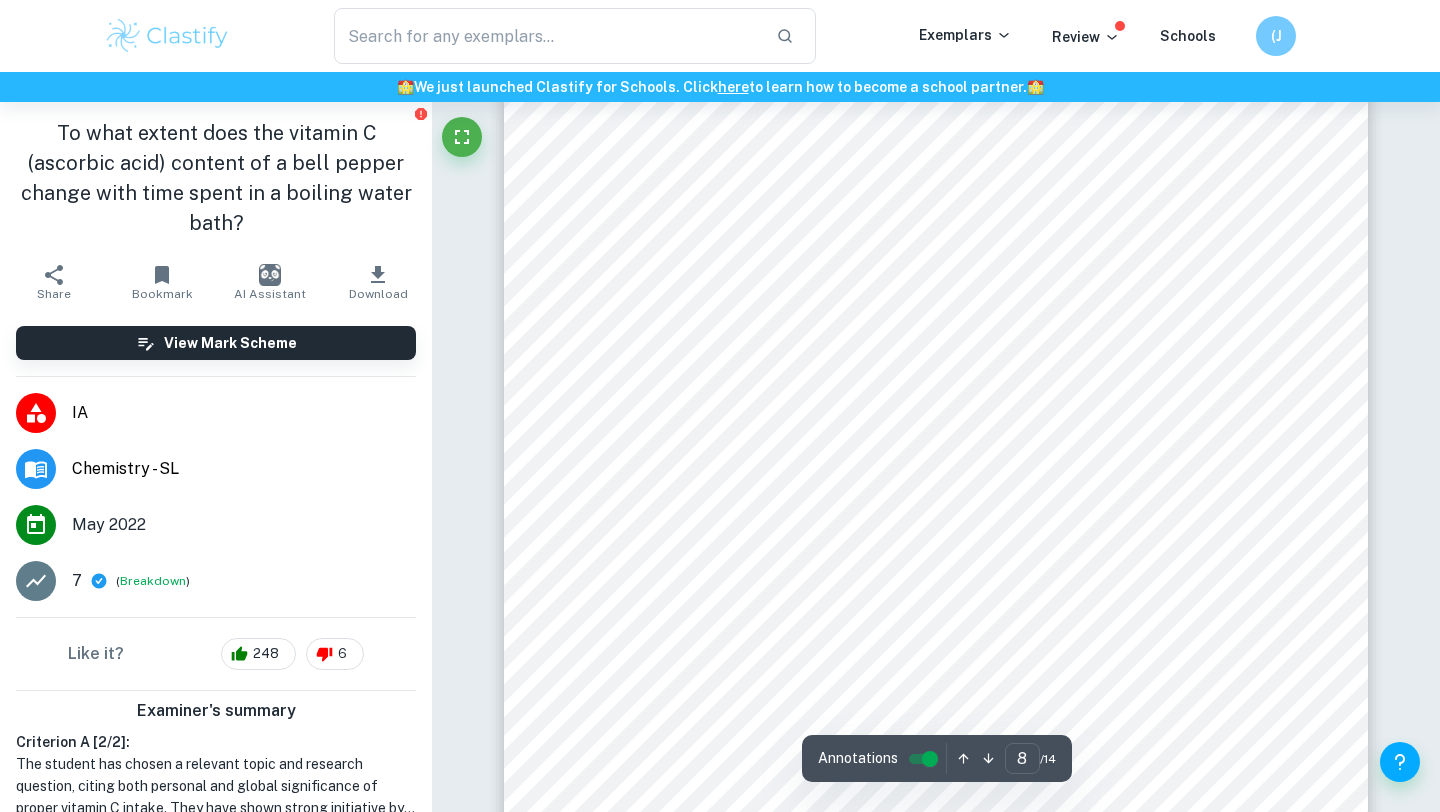 drag, startPoint x: 652, startPoint y: 335, endPoint x: 687, endPoint y: 429, distance: 100.304535 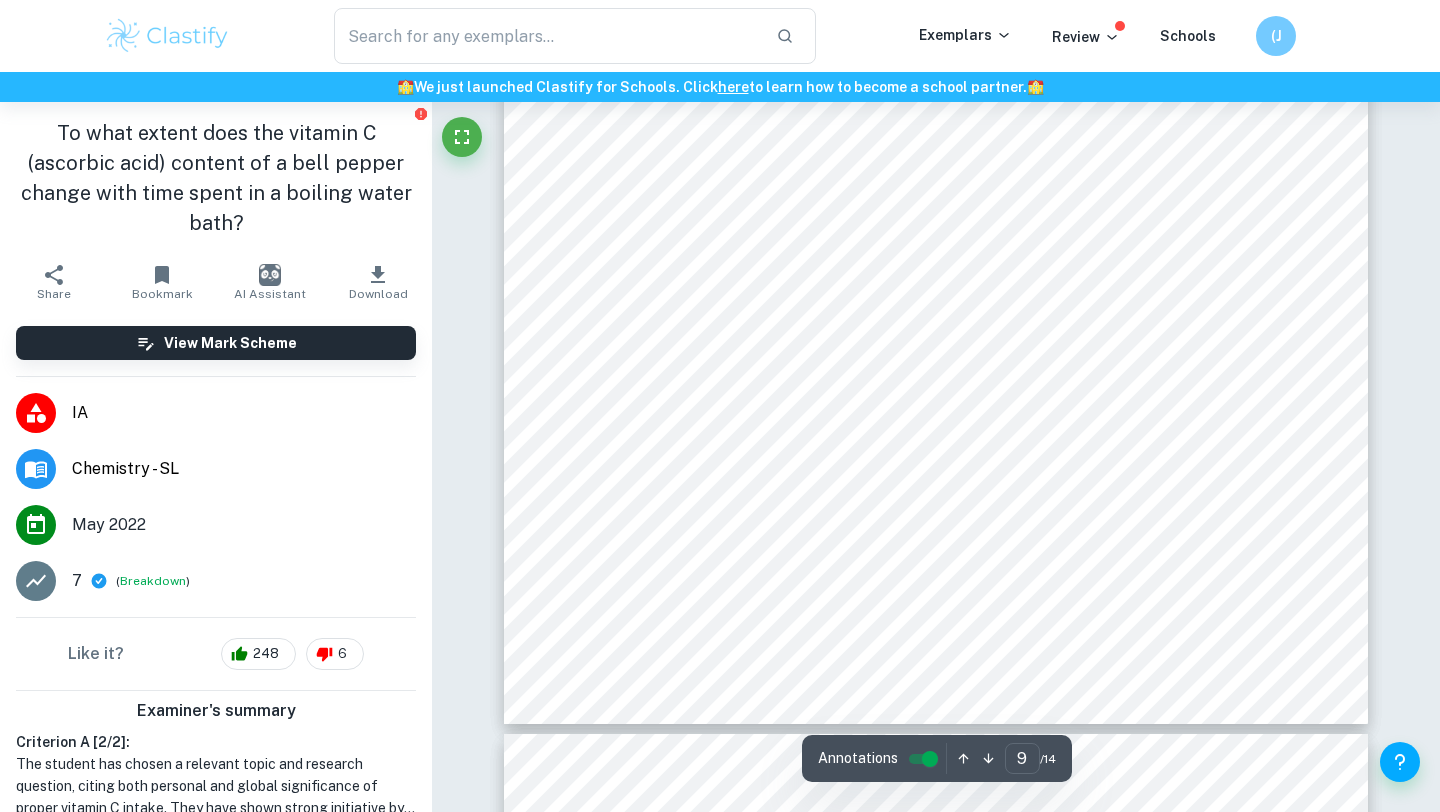 scroll, scrollTop: 9682, scrollLeft: 0, axis: vertical 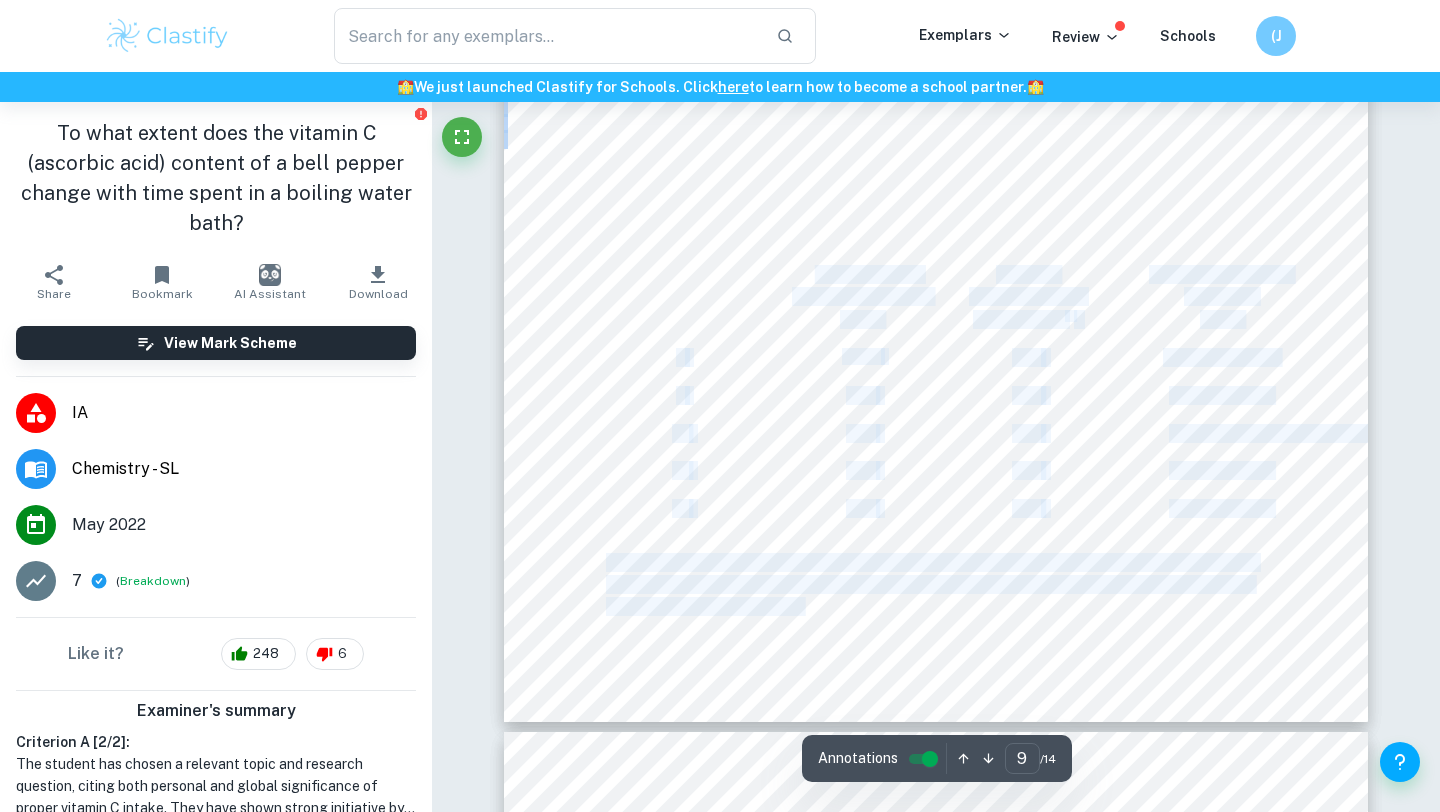 drag, startPoint x: 808, startPoint y: 268, endPoint x: 851, endPoint y: 385, distance: 124.65151 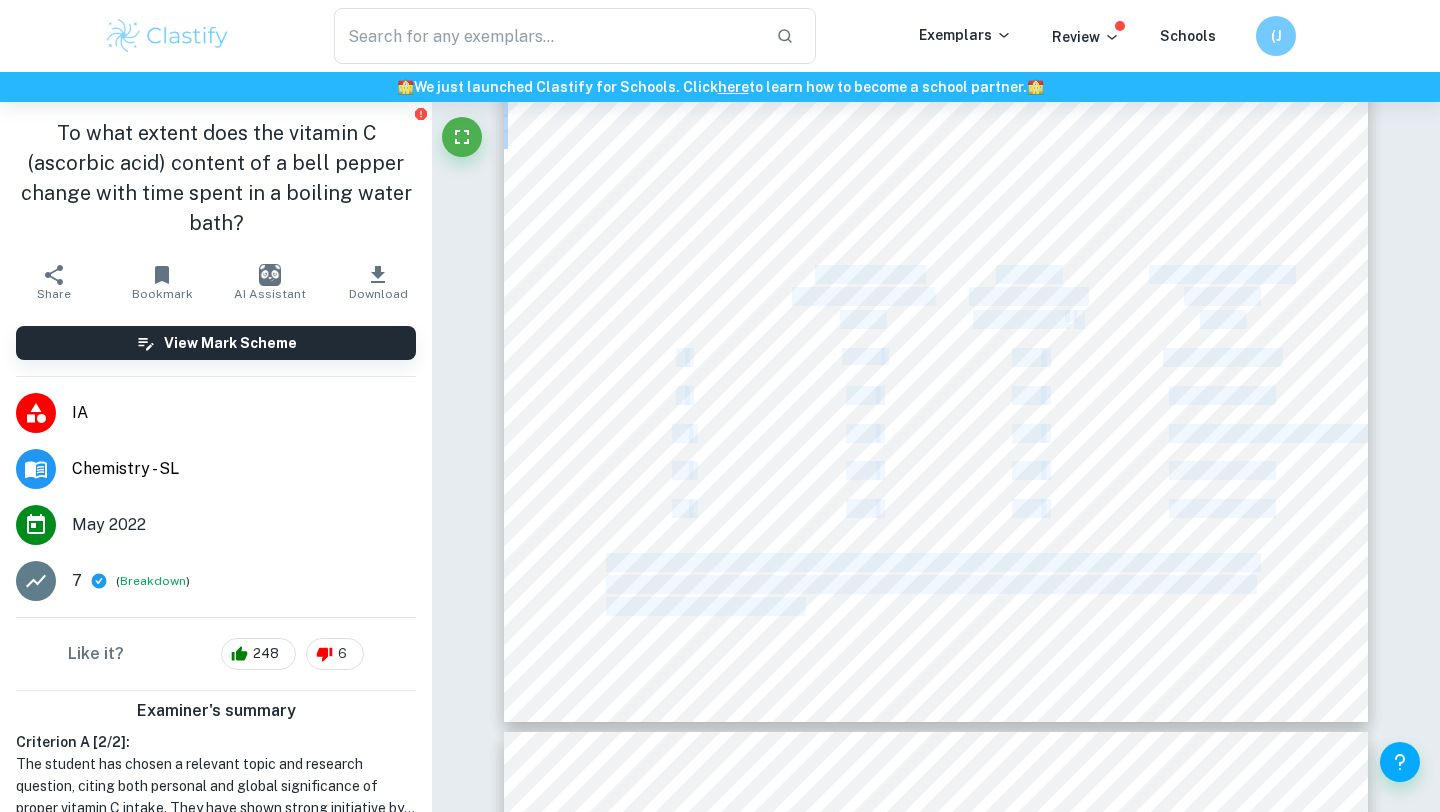 click on "Personal Code: [PERSONAL_CODE] Session: May 2022 9 Since the ratio of iodine to ascorbic acid is one to one in the reaction the number of moles of iodine is equal to moles of ascorbic acid. Using moles of the acid the mass of ascorbic acid reacted was found using the formula m = M ✕ n where n is the number of moles M = molar mass of ascorbic acid (I 2 ) = 176.12 g/mol And m is mass in grams(g). Sample calculation for moles of ascorbic acid with 5 mins in water bath: - 𝑛 = 𝐶 × 𝑉 ∴ 𝑛 = 0.05 × 6.59 × 10 %' = 3.295 × 10 %( mol Hence moles of ascorbic acid are 3.295 × 10 -4 mol. Mass of Ascorbic acid (m) = 176.12 × 3.295 × 10 %( = 0.0572 g = 58.03 ± 0.1 mg Table 3: Data table showing calculated values of mean iodine reacted, moles of Iodine/Ascorbic Acid and Vitamin C per 100 mg Time Spent Period in Water Bath(min.) Mean Volume of Iodine Reacted(ml) (±0.1) Moles of Iodine/Ascorbic Acid (mol 10 -4 ) Vitamin C per 100g (mg/100g) (±0.1) 0 13.99 6.70 5 6.59" at bounding box center [936, 163] 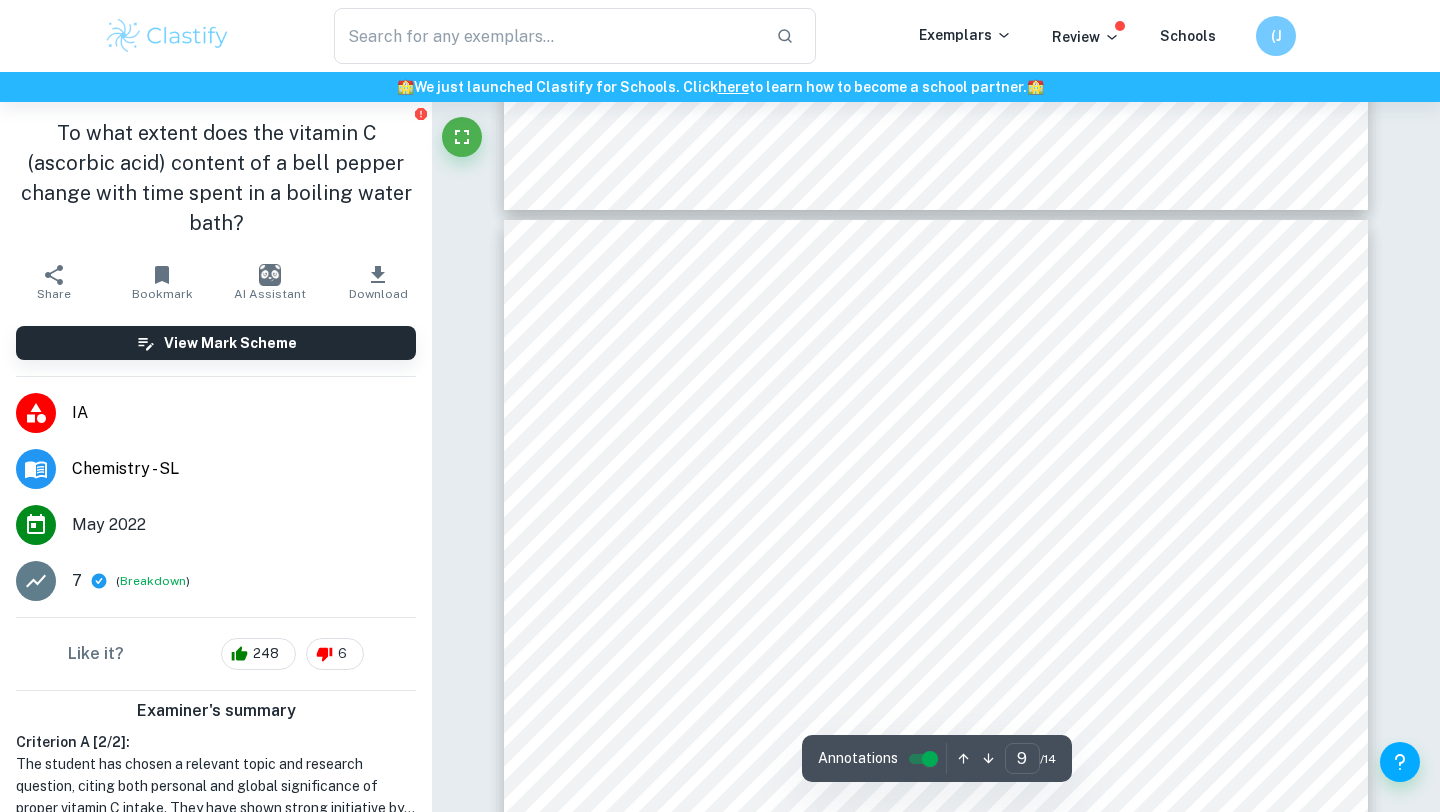scroll, scrollTop: 9091, scrollLeft: 0, axis: vertical 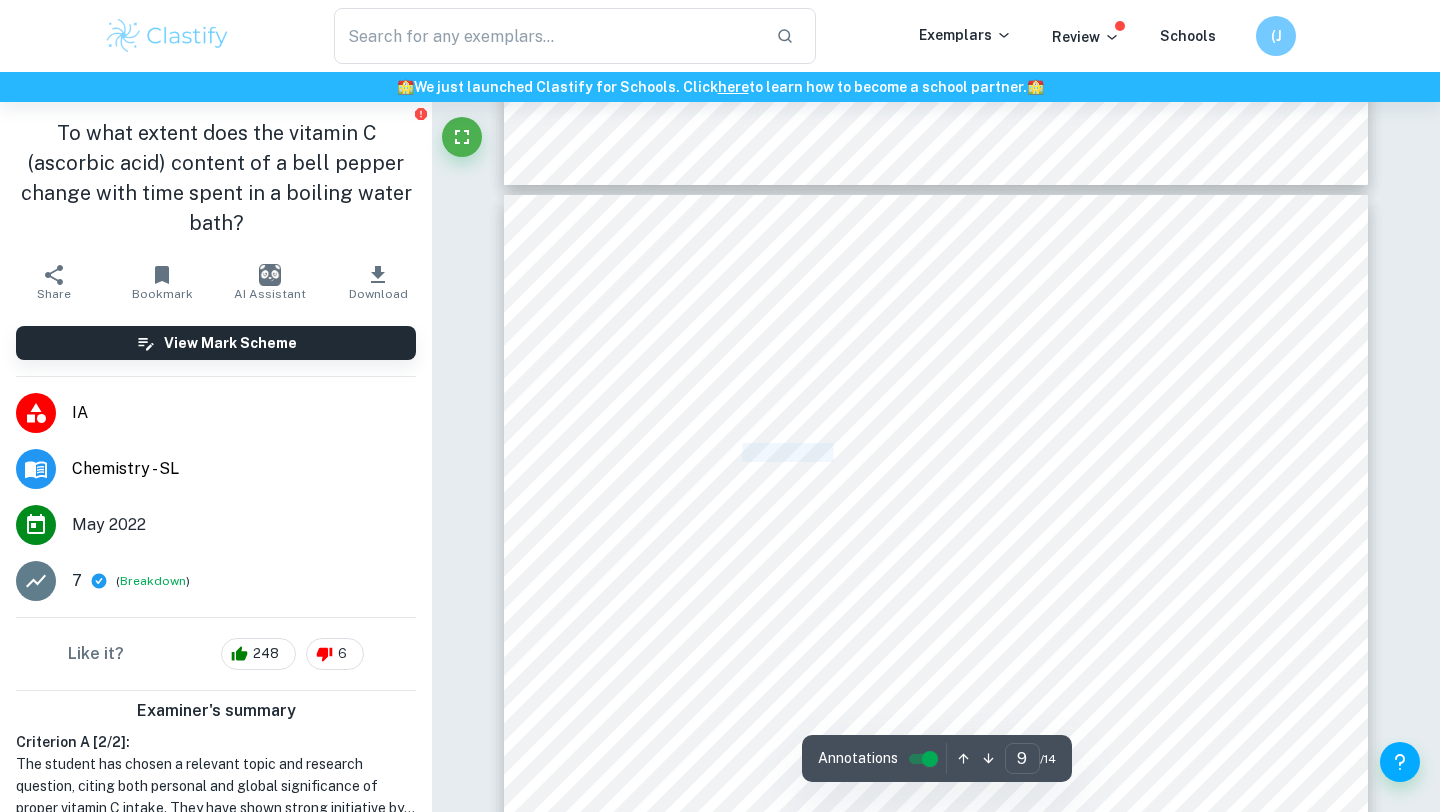 drag, startPoint x: 745, startPoint y: 456, endPoint x: 829, endPoint y: 454, distance: 84.0238 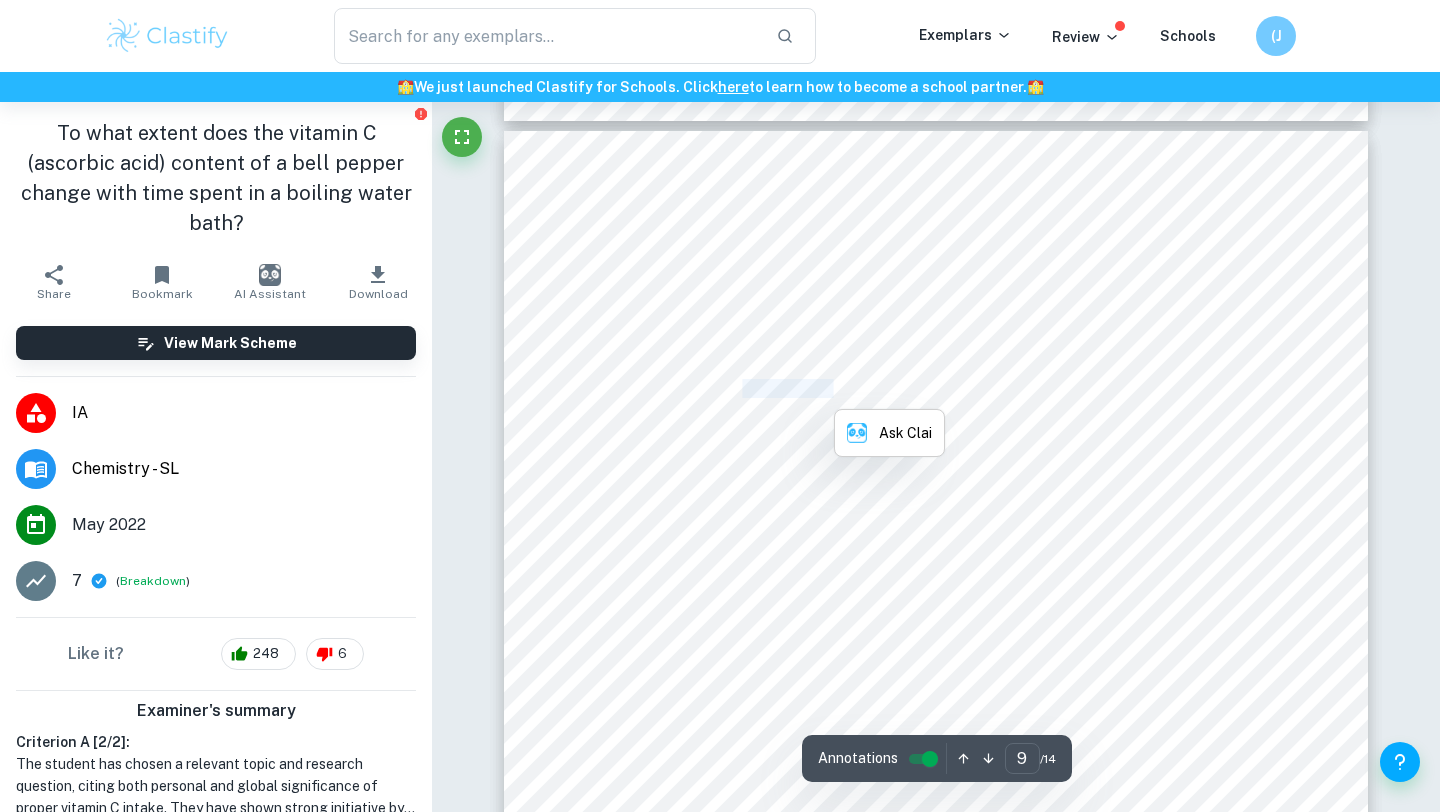 scroll, scrollTop: 9156, scrollLeft: 0, axis: vertical 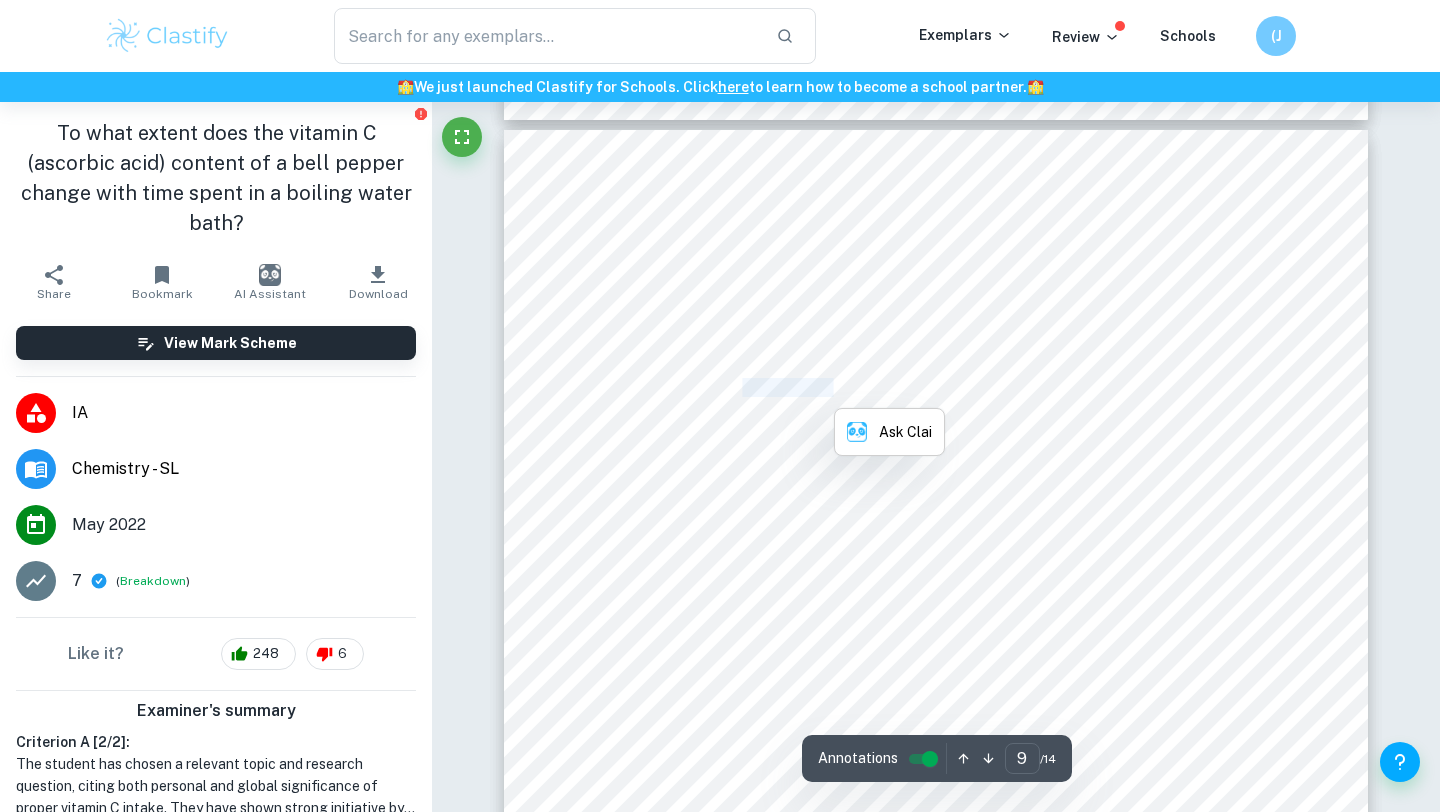 copy on "ascorbic acid" 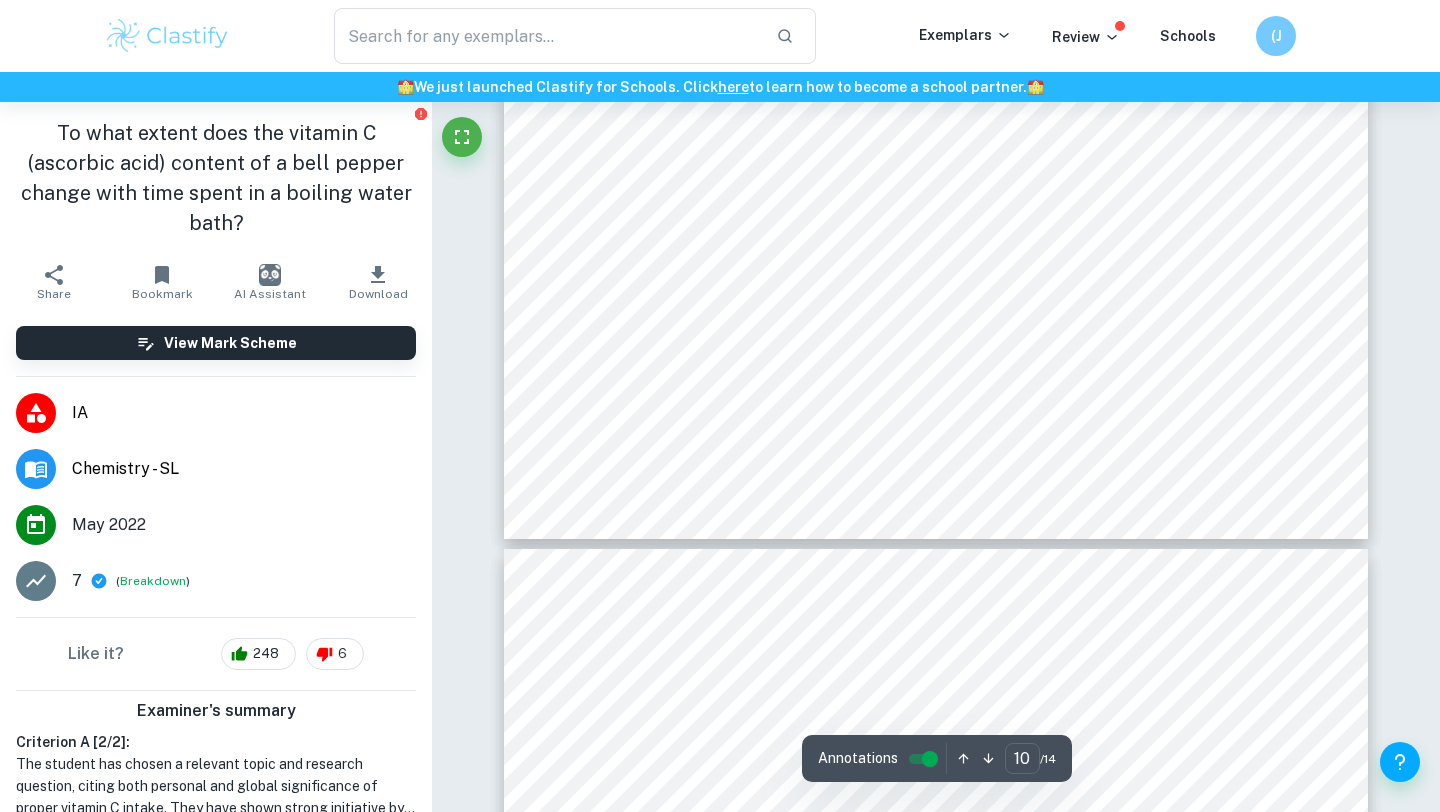 type on "11" 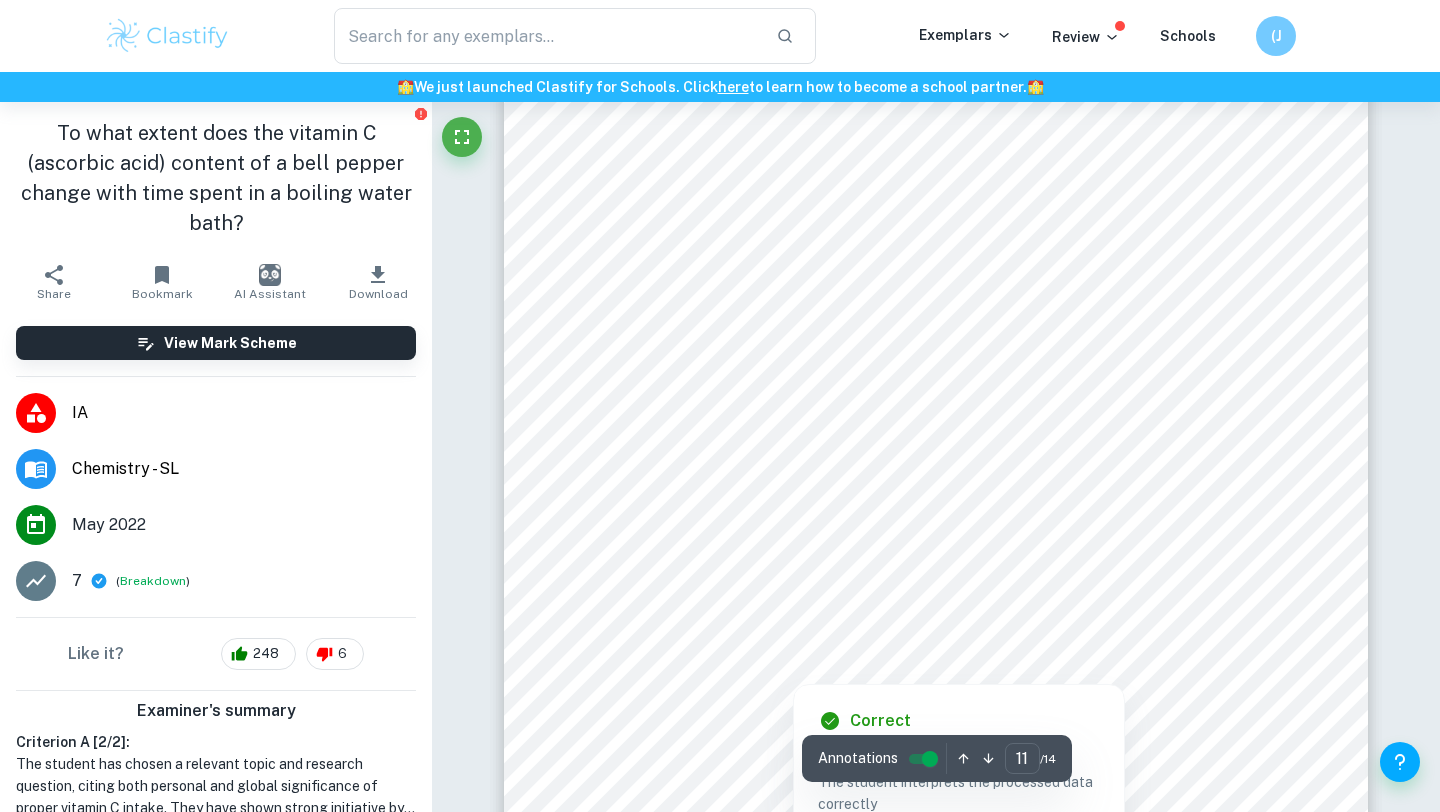 scroll, scrollTop: 11517, scrollLeft: 0, axis: vertical 